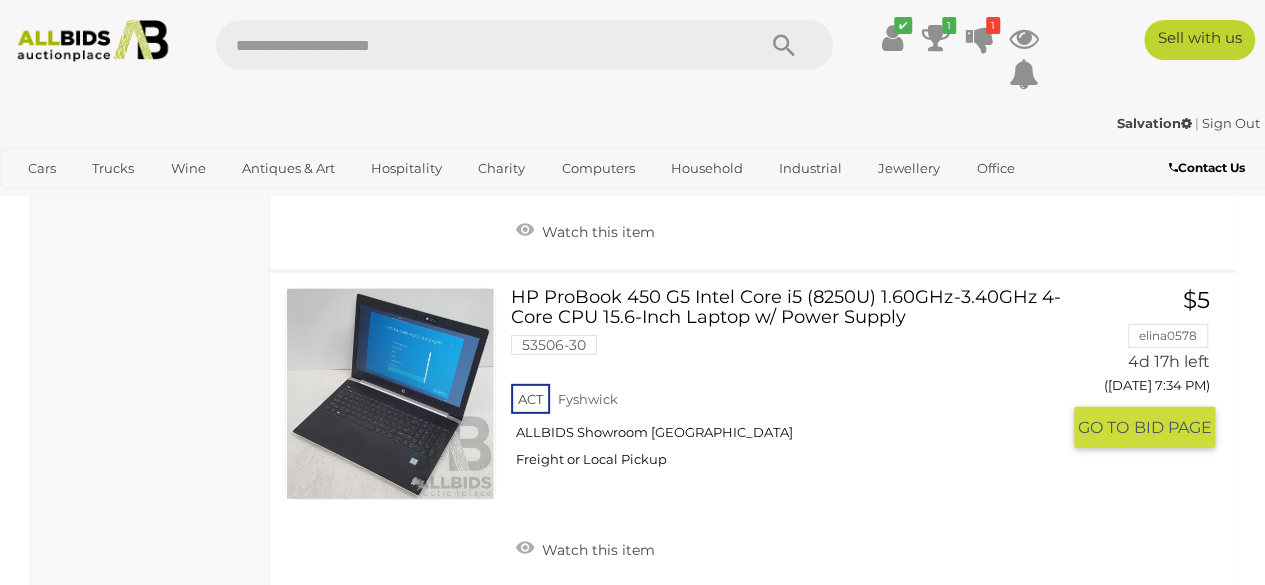 scroll, scrollTop: 2840, scrollLeft: 0, axis: vertical 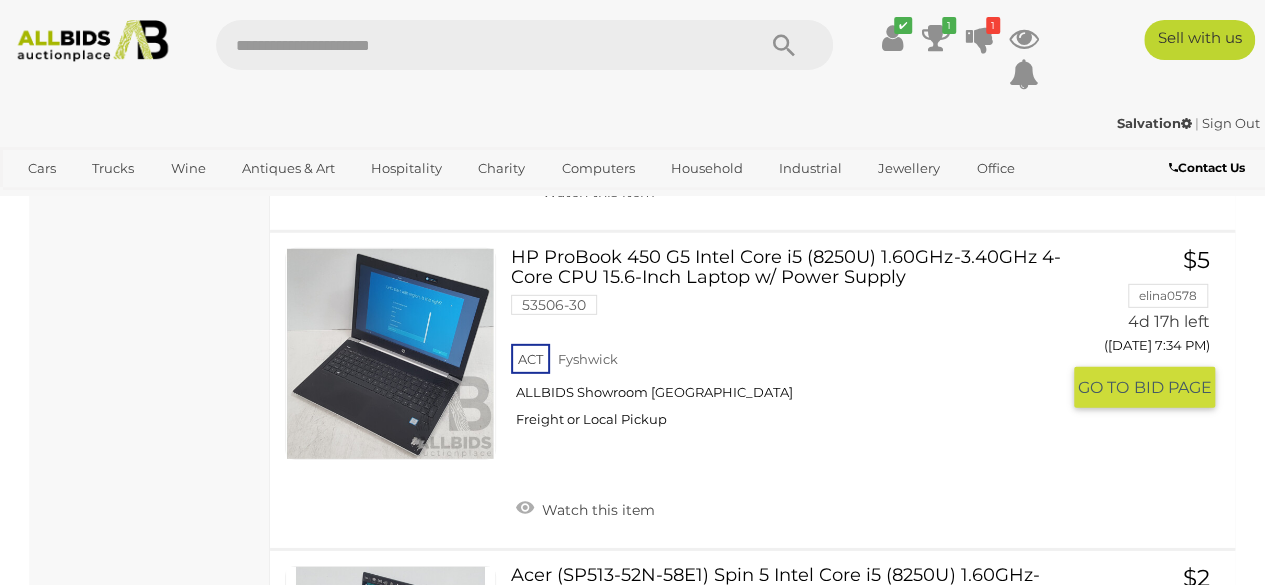 click on "HP ProBook 450 G5 Intel Core i5 (8250U) 1.60GHz-3.40GHz 4-Core CPU 15.6-Inch Laptop w/ Power Supply
53506-30
ACT
Fyshwick ALLBIDS Showroom Fyshwick" at bounding box center (792, 345) 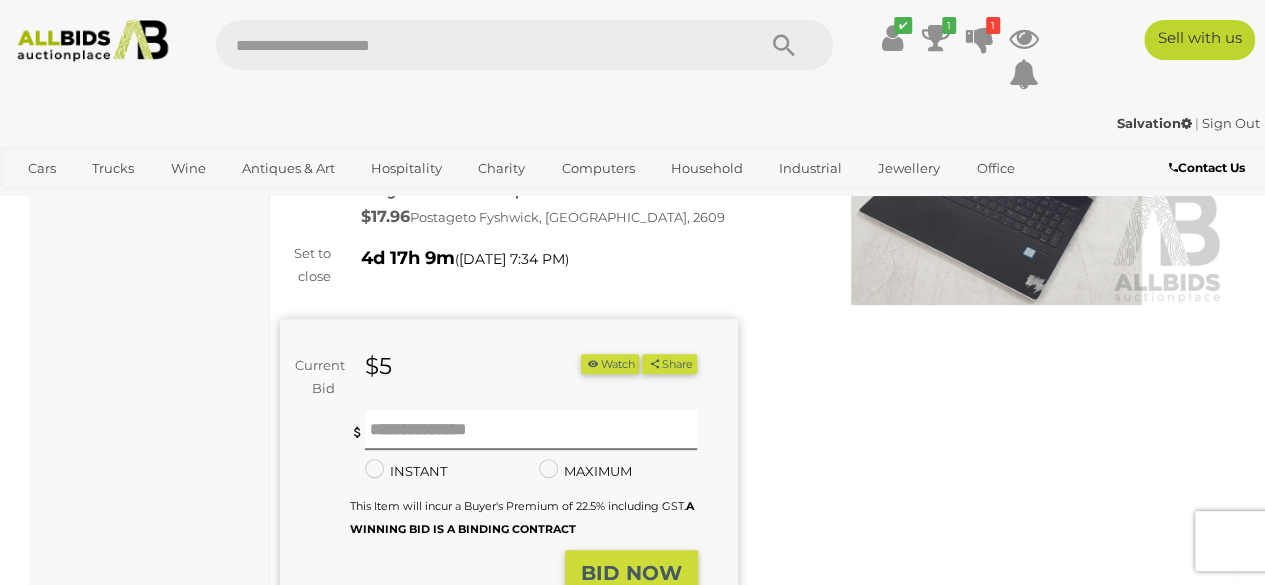 scroll, scrollTop: 320, scrollLeft: 0, axis: vertical 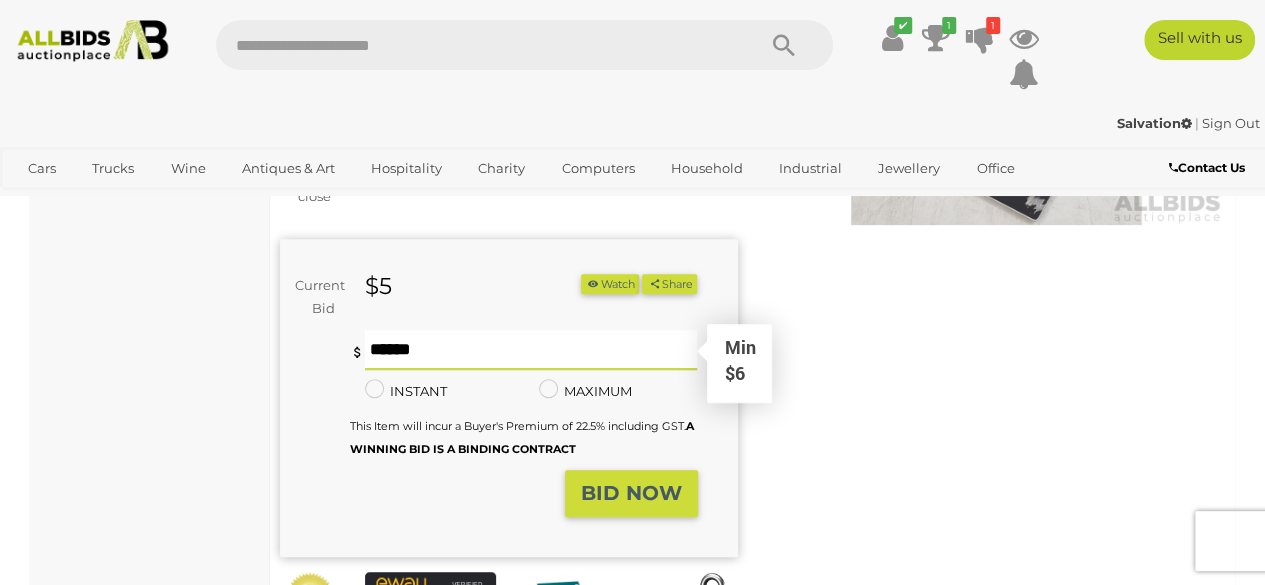 click at bounding box center [531, 350] 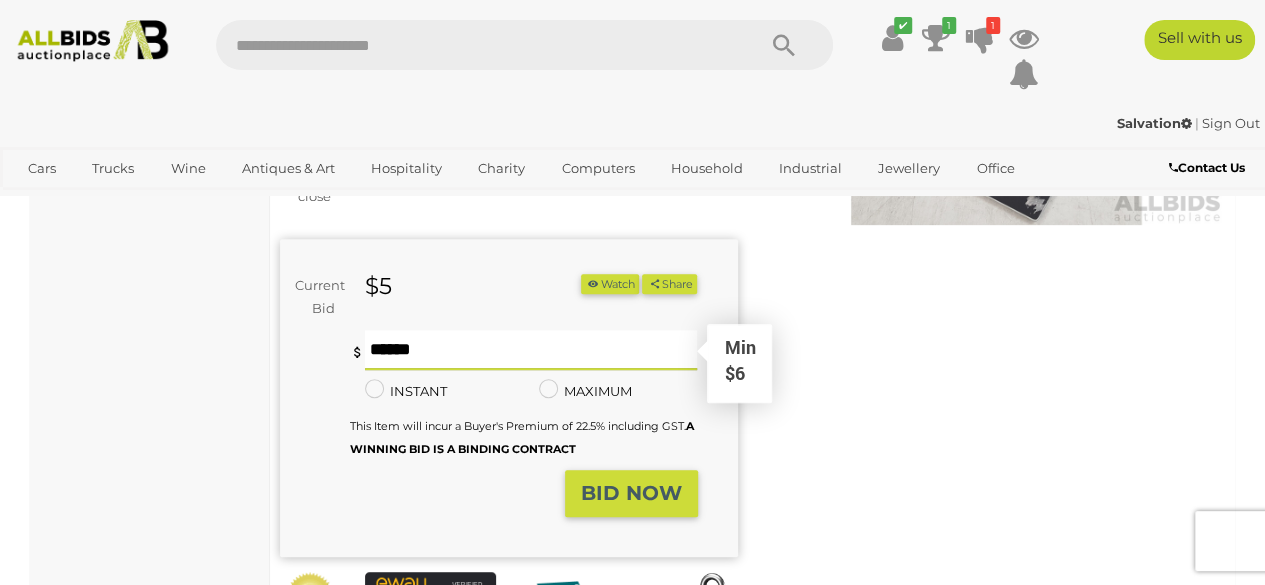 type 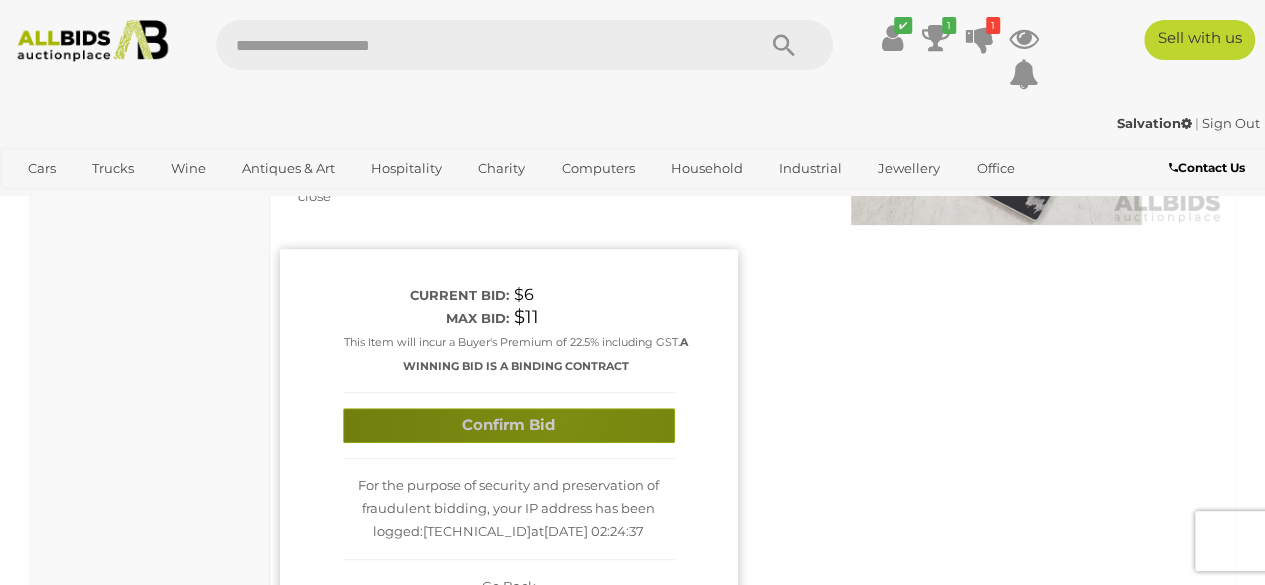 click on "Confirm Bid" at bounding box center [509, 425] 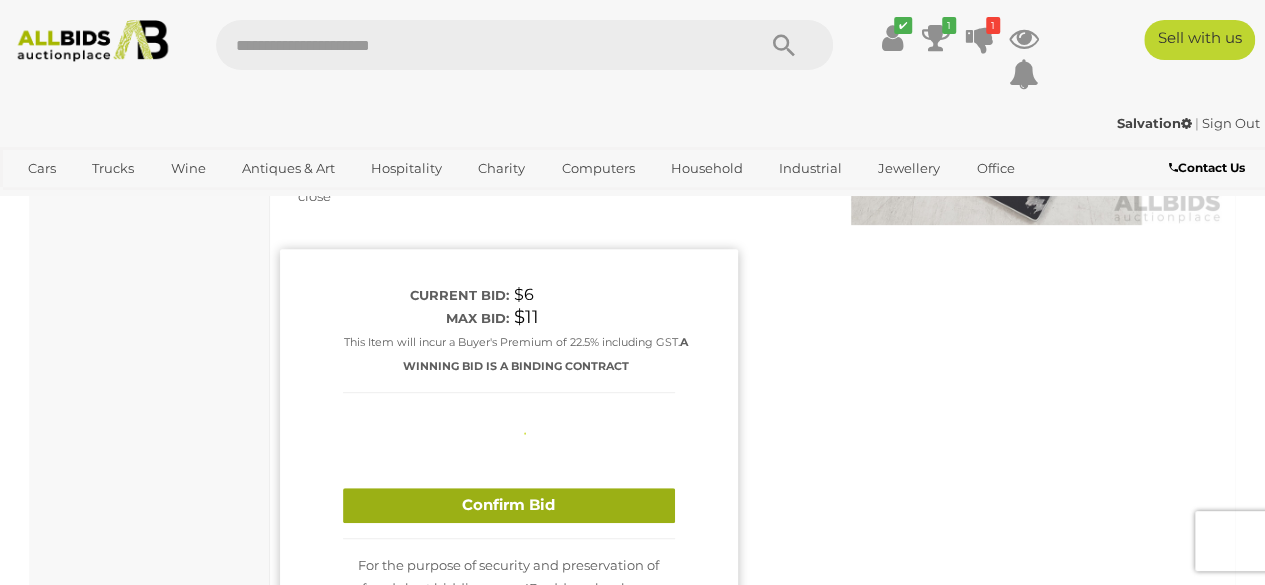 type 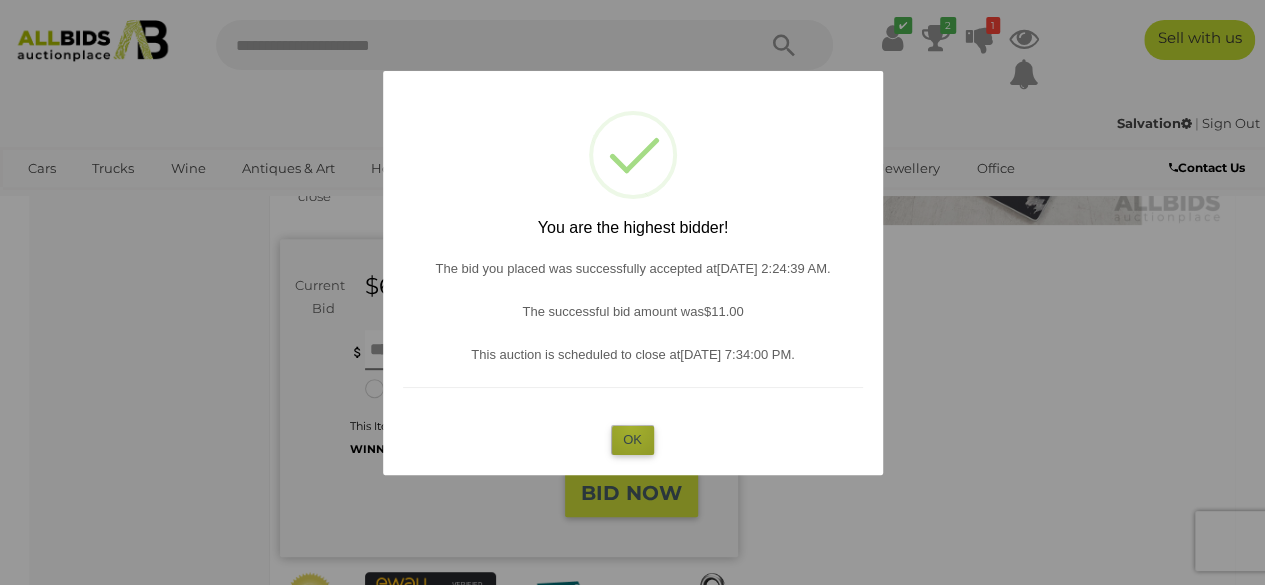 click on "OK" at bounding box center [632, 439] 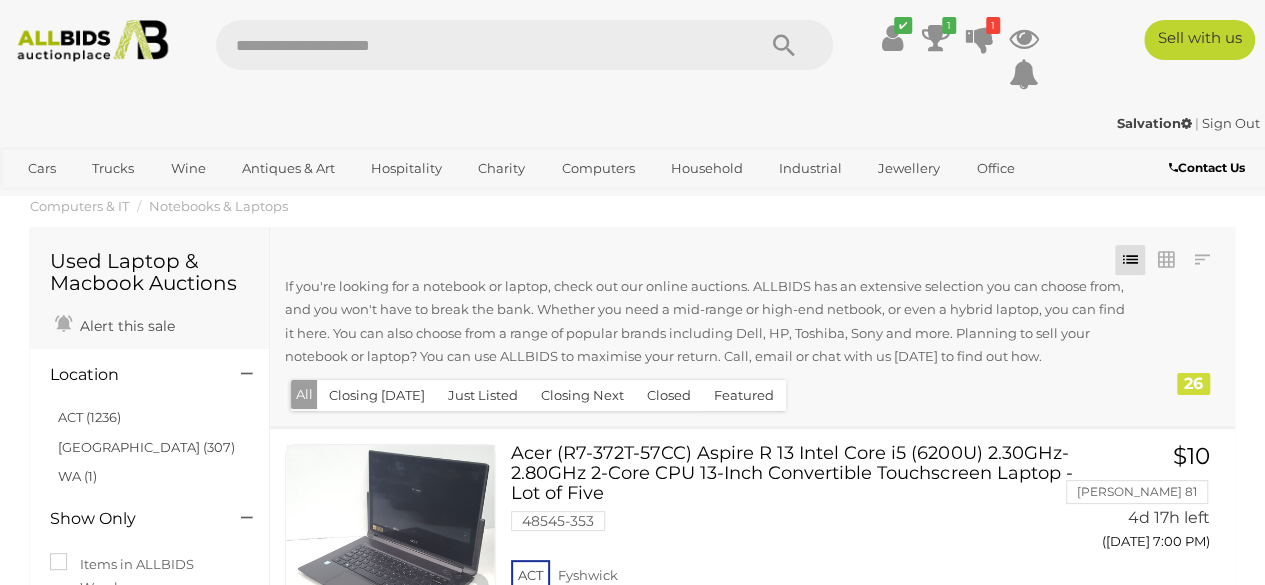 scroll, scrollTop: 0, scrollLeft: 0, axis: both 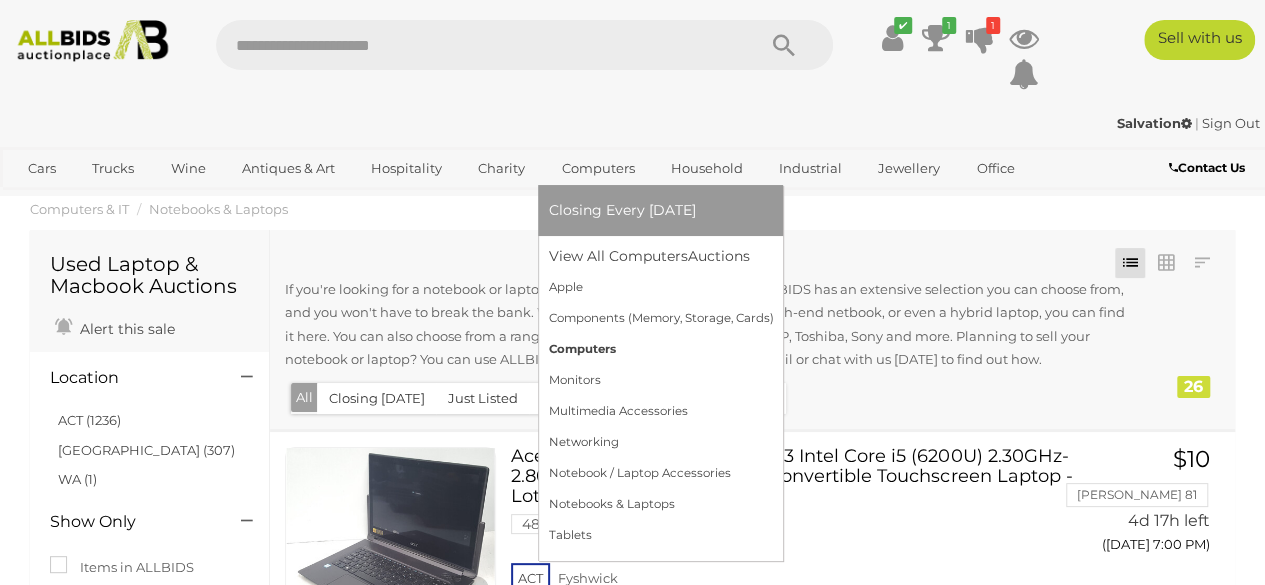 click on "Computers" at bounding box center (660, 349) 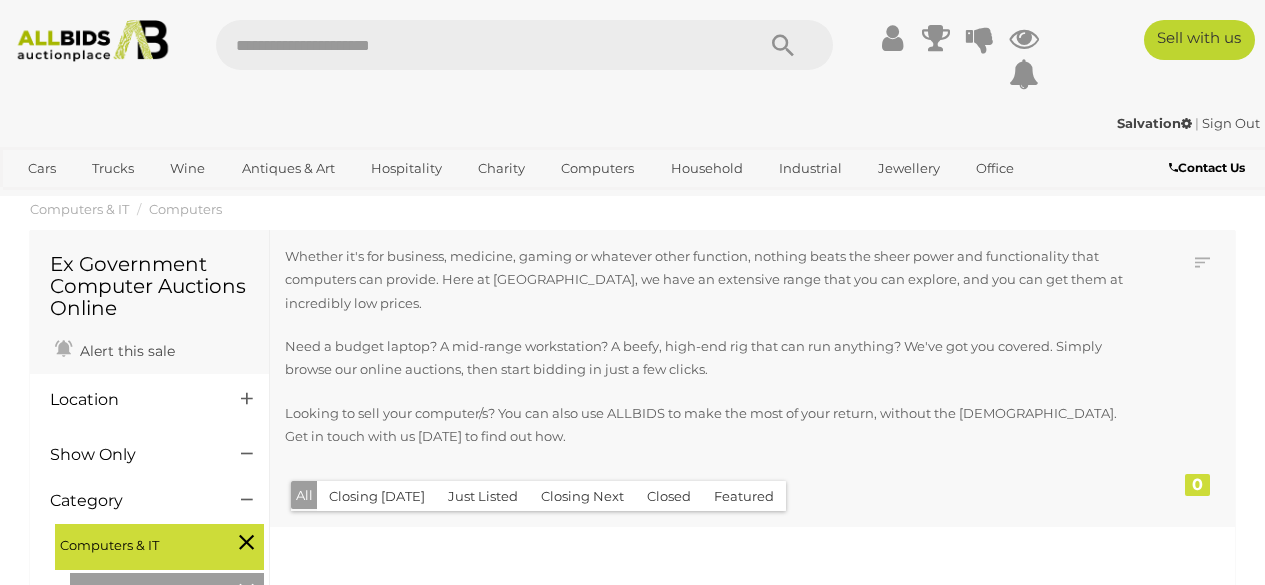 scroll, scrollTop: 0, scrollLeft: 0, axis: both 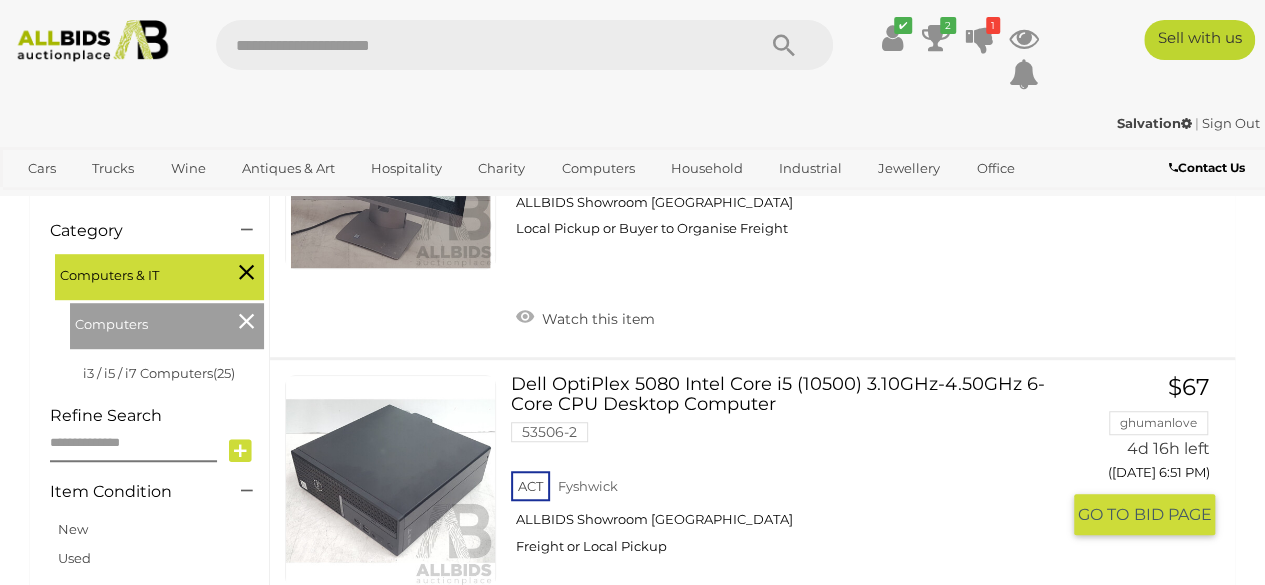 click on "Dell OptiPlex 5080 Intel Core i5 (10500) 3.10GHz-4.50GHz 6-Core CPU Desktop Computer
53506-2
ACT
Fyshwick ALLBIDS Showroom Fyshwick Freight or Local Pickup" at bounding box center [792, 472] 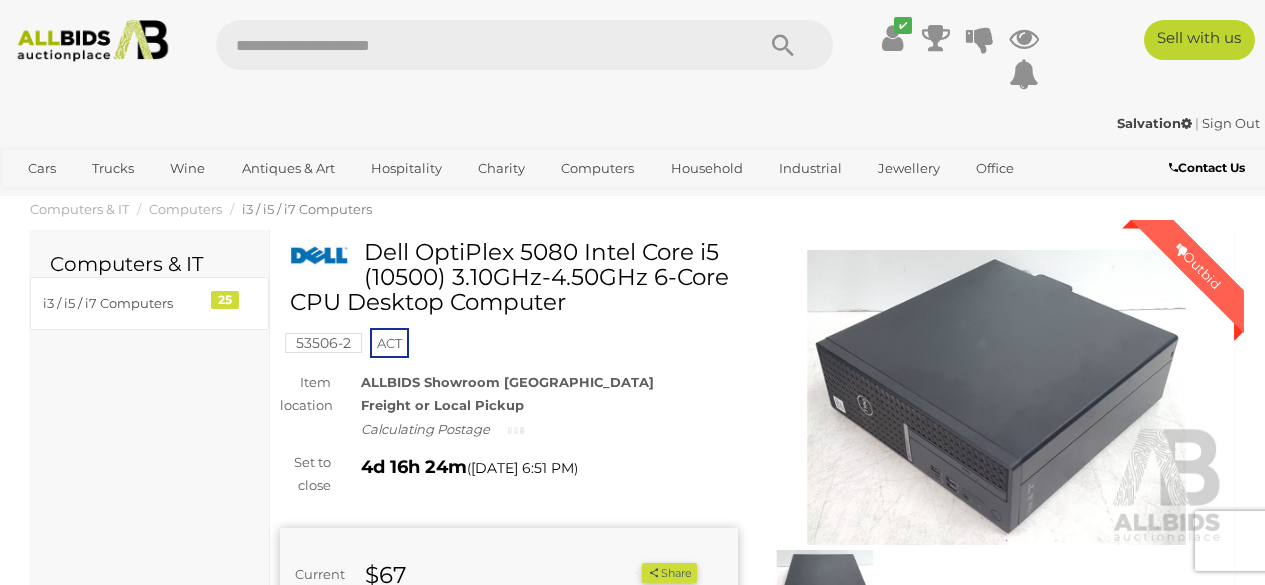 scroll, scrollTop: 0, scrollLeft: 0, axis: both 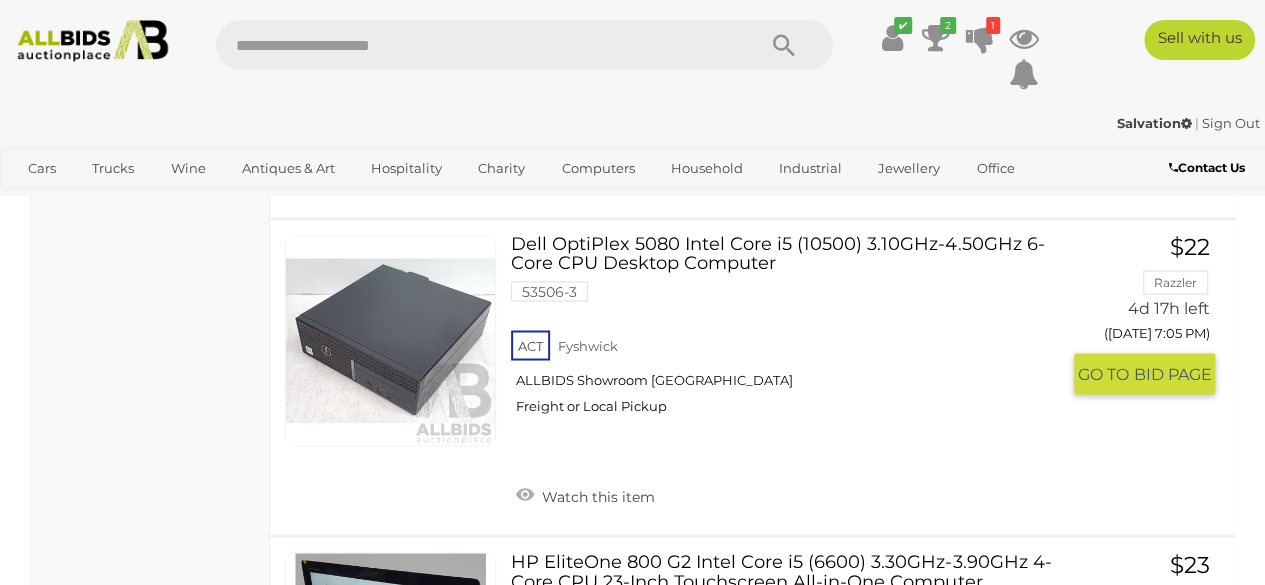 click on "Dell OptiPlex 5080 Intel Core i5 (10500) 3.10GHz-4.50GHz 6-Core CPU Desktop Computer
53506-3
ACT
Fyshwick ALLBIDS Showroom Fyshwick Freight or Local Pickup" at bounding box center [792, 332] 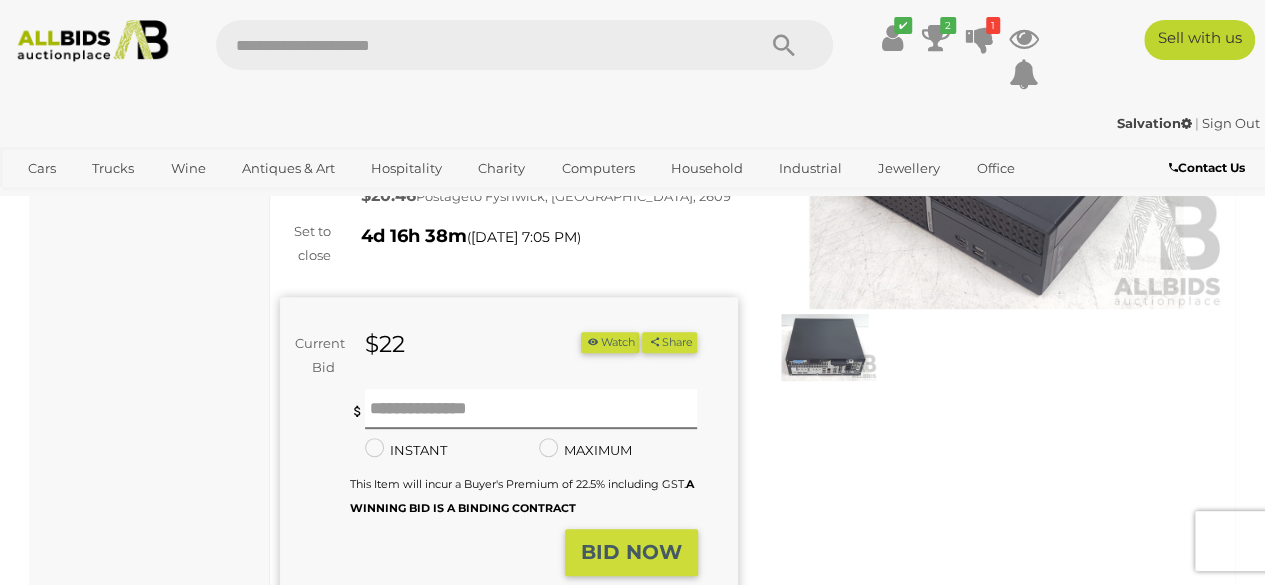 scroll, scrollTop: 280, scrollLeft: 0, axis: vertical 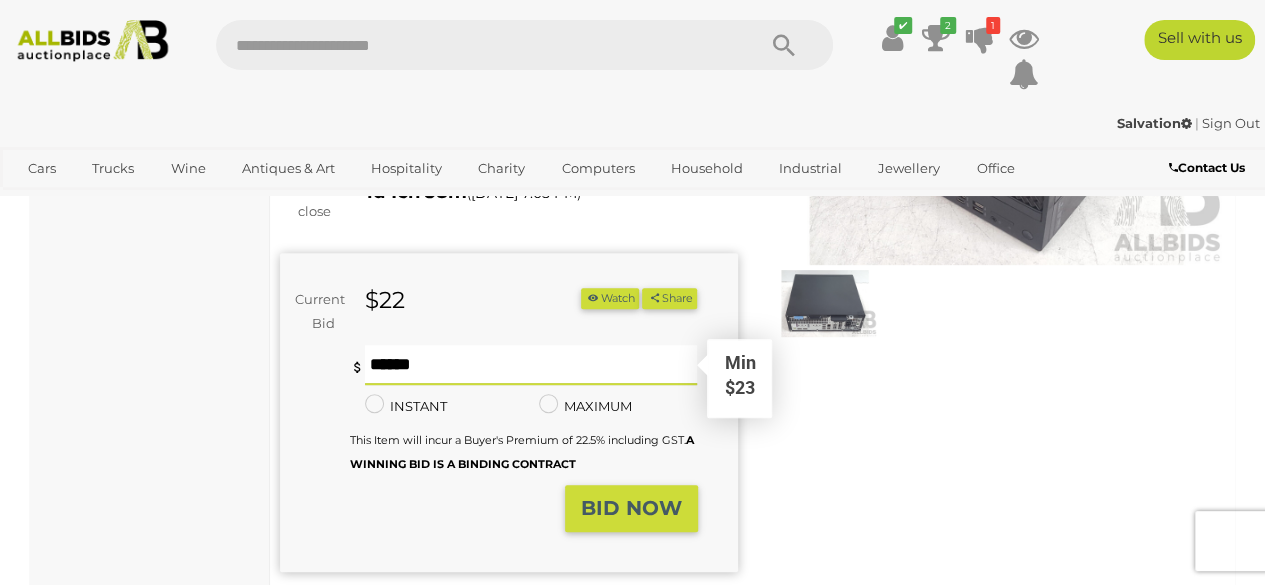 click at bounding box center [531, 365] 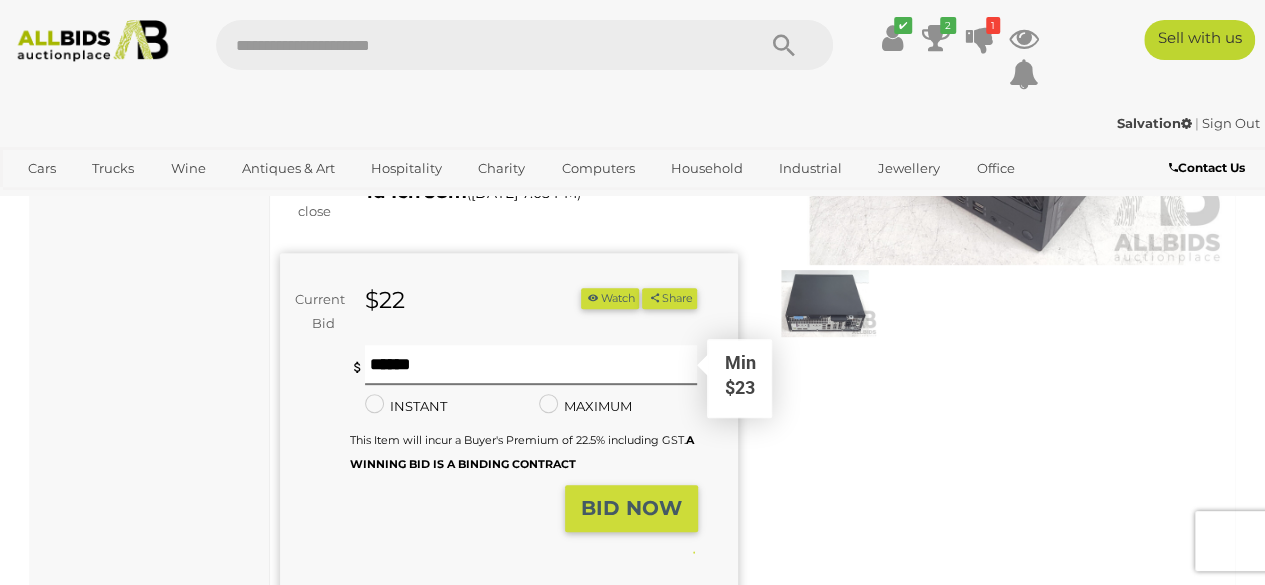 type 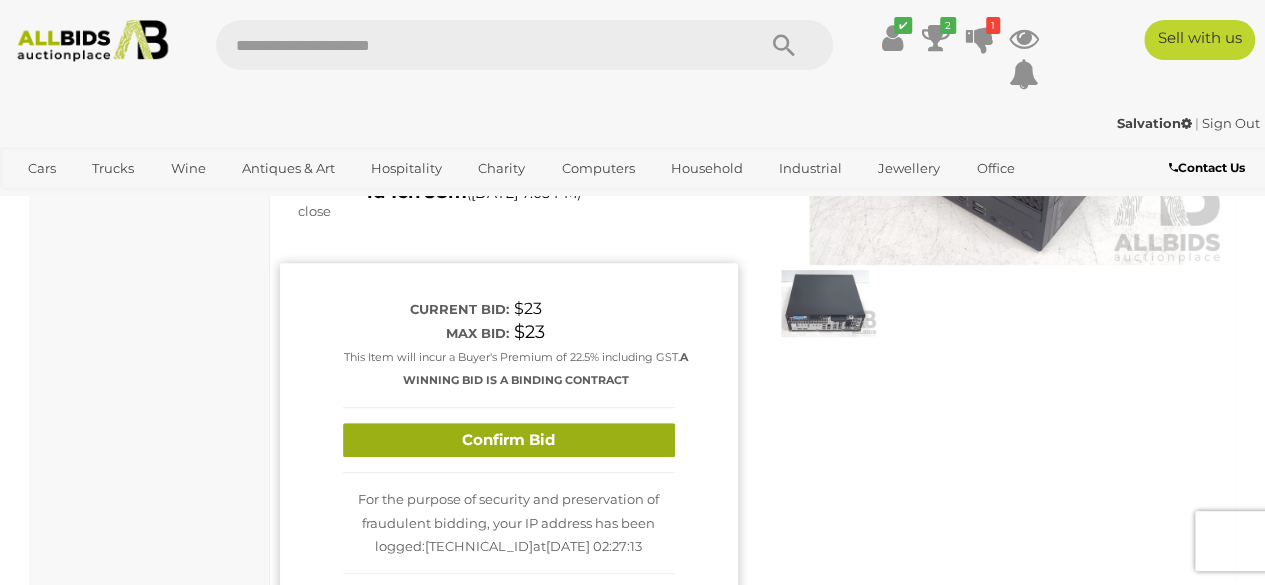 click on "Confirm Bid" at bounding box center [509, 440] 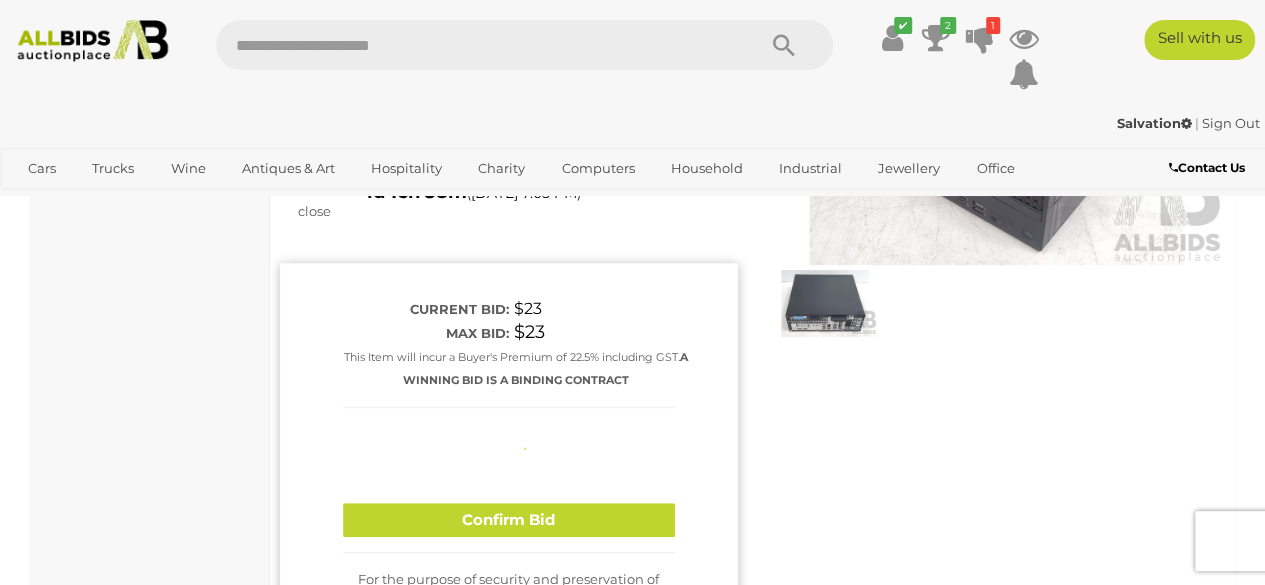 type 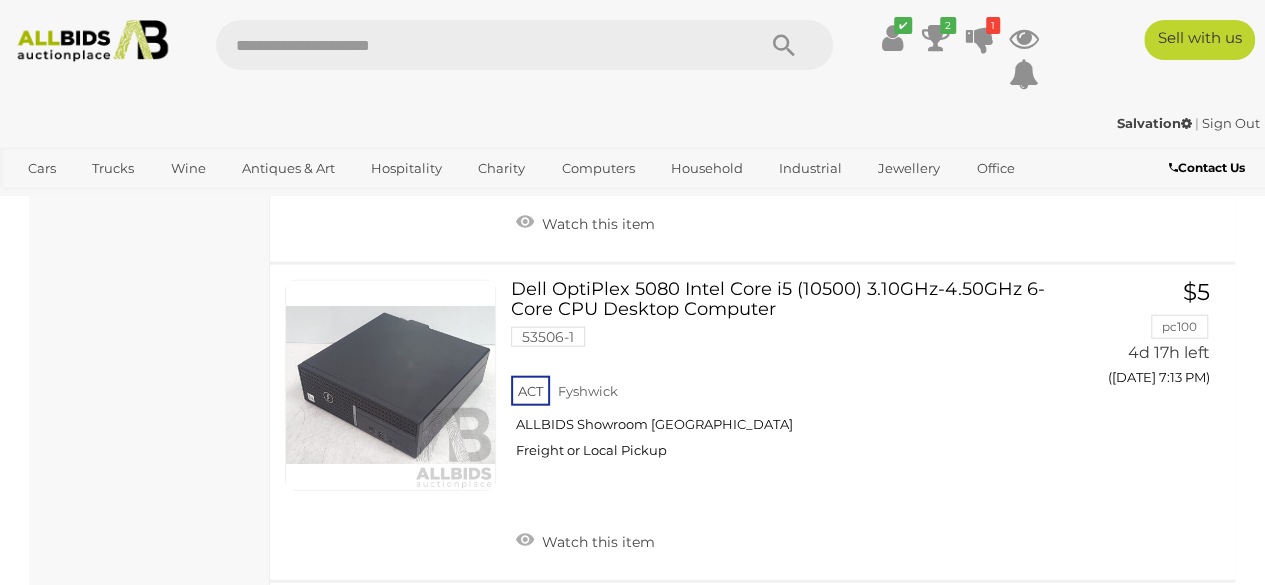 scroll, scrollTop: 2206, scrollLeft: 0, axis: vertical 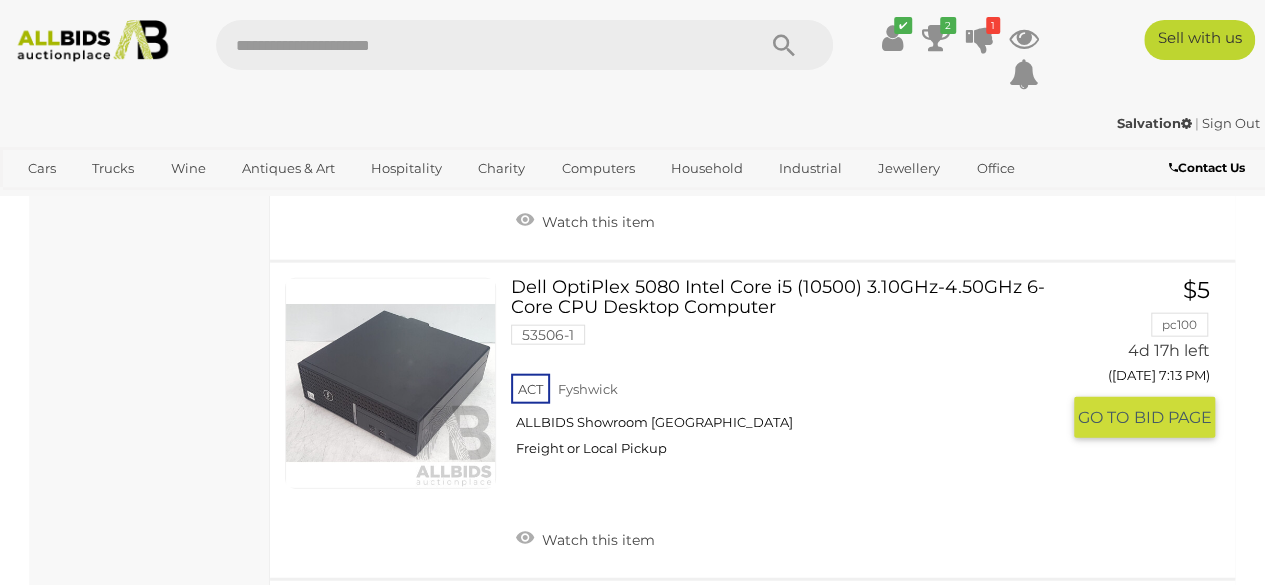 click on "Dell OptiPlex 5080 Intel Core i5 (10500) 3.10GHz-4.50GHz 6-Core CPU Desktop Computer
53506-1
ACT
Fyshwick ALLBIDS Showroom Fyshwick Freight or Local Pickup" at bounding box center [792, 375] 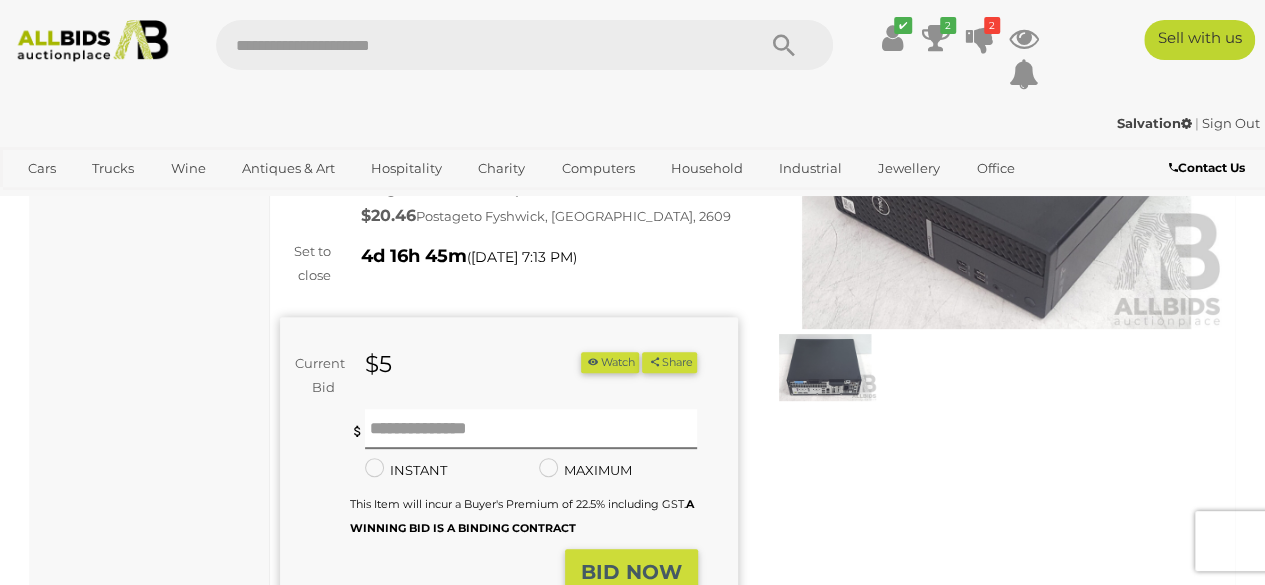 scroll, scrollTop: 400, scrollLeft: 0, axis: vertical 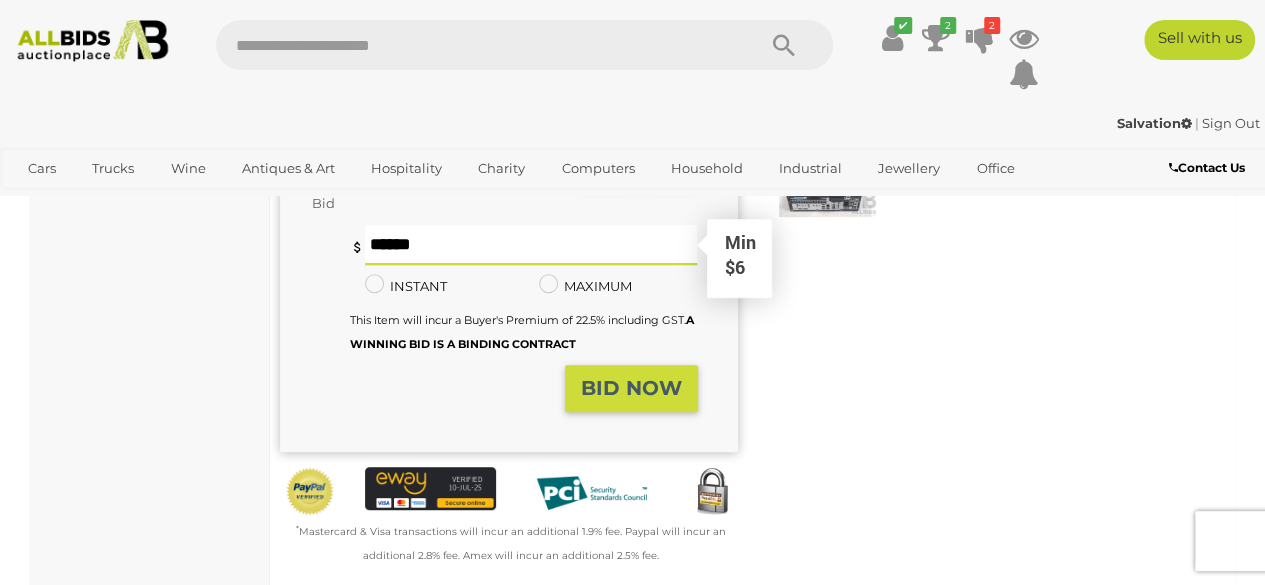 click at bounding box center [531, 245] 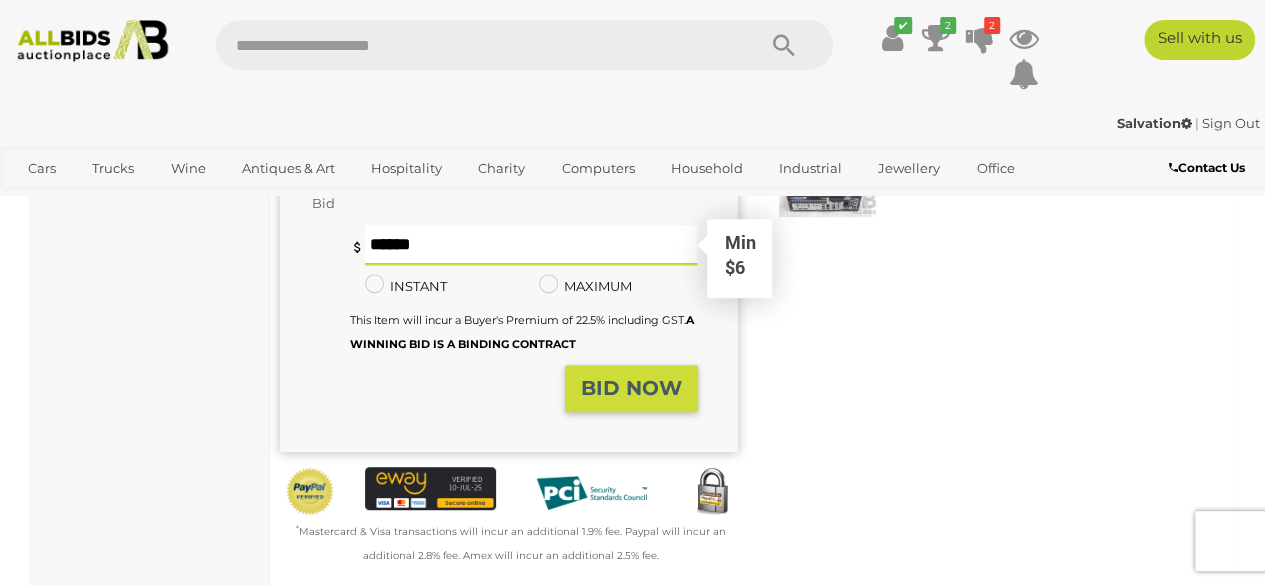 type 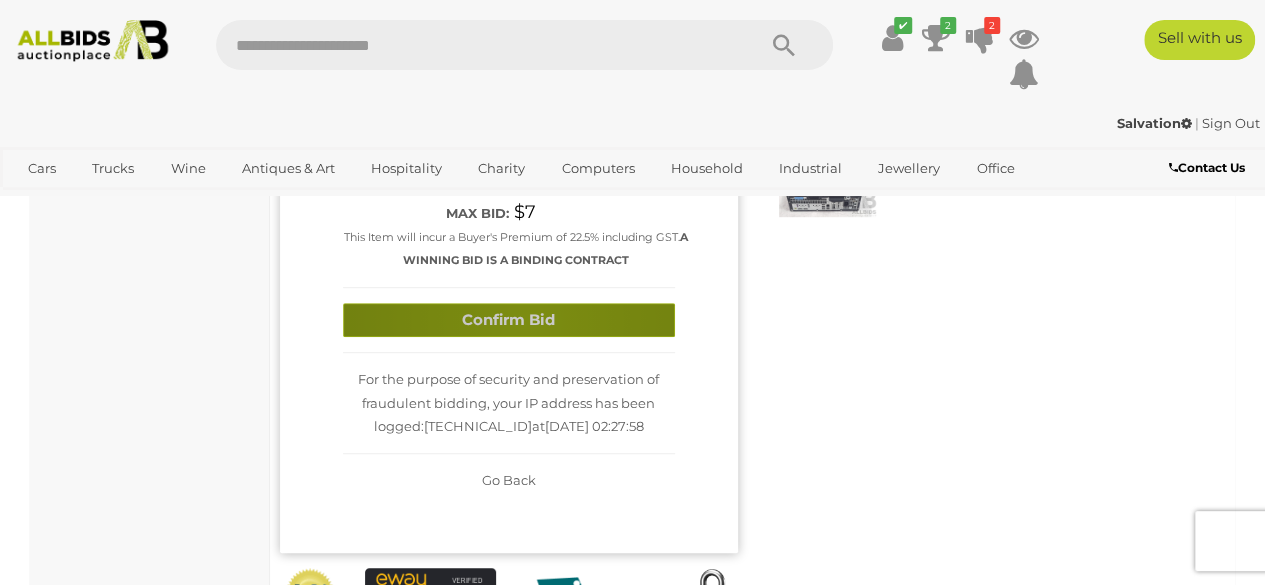 click on "Confirm Bid" at bounding box center [509, 320] 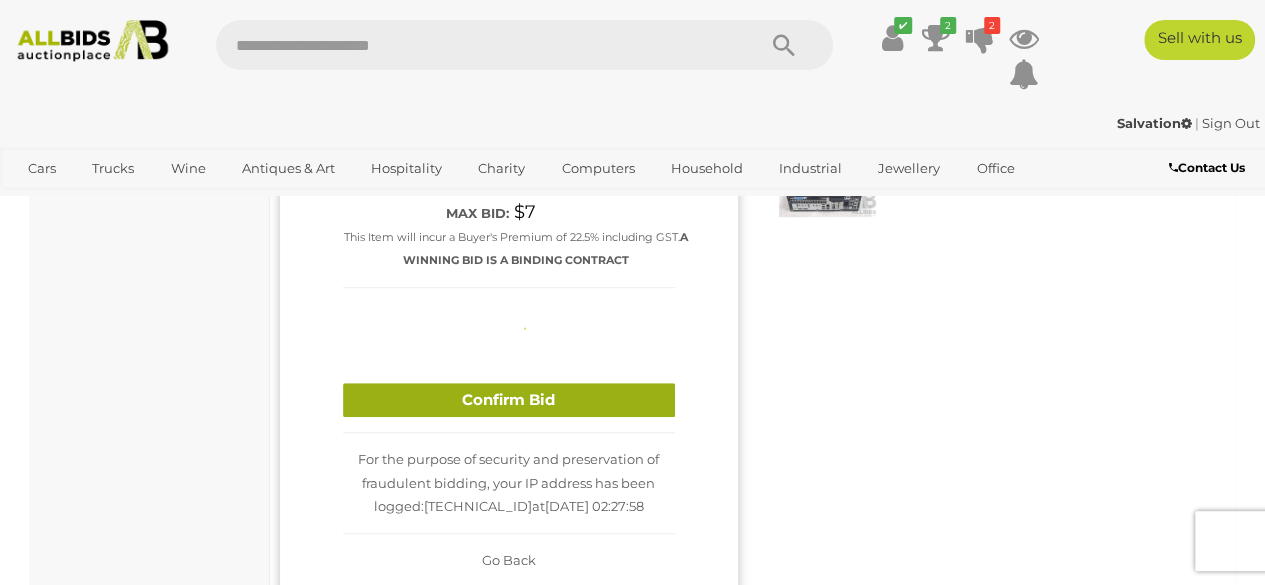 type 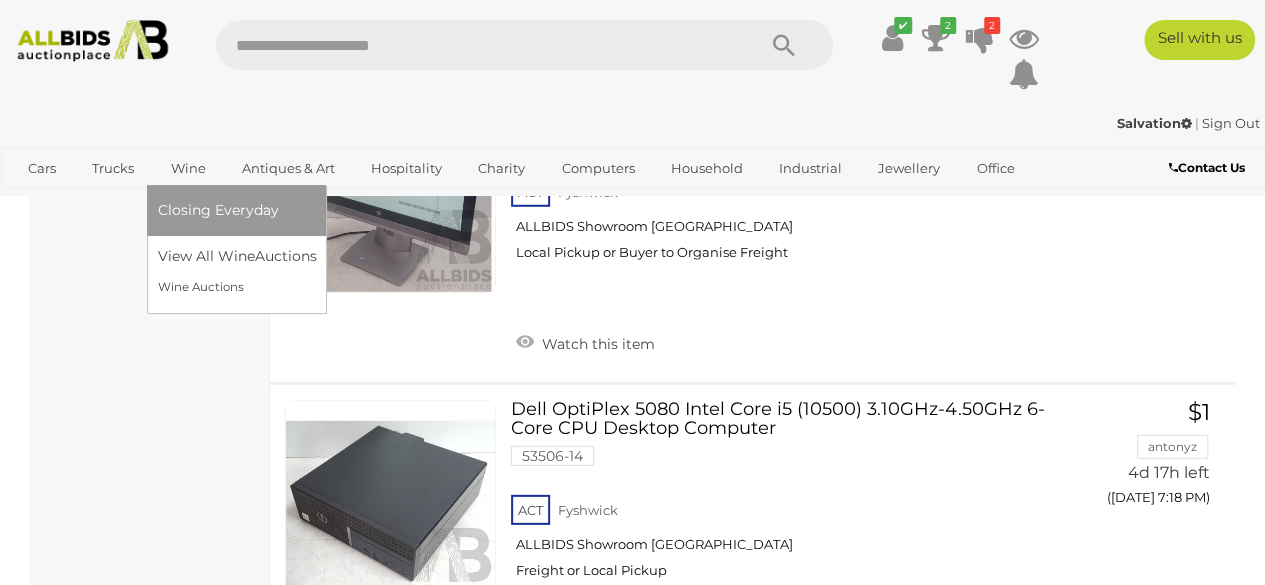 scroll, scrollTop: 2721, scrollLeft: 0, axis: vertical 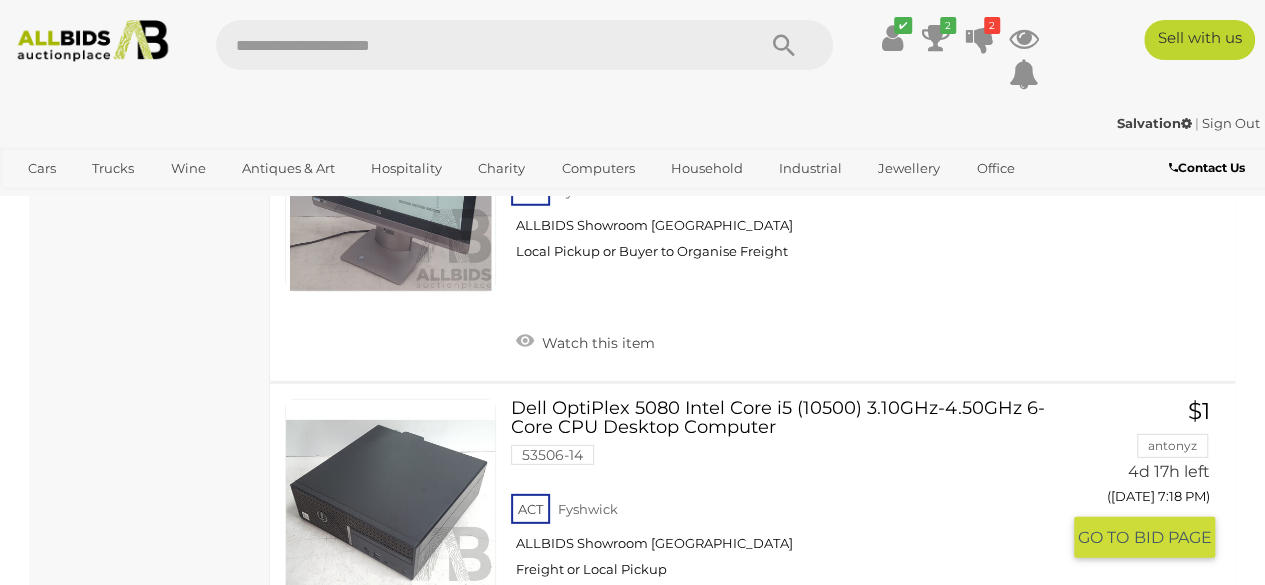 click on "Dell OptiPlex 5080 Intel Core i5 (10500) 3.10GHz-4.50GHz 6-Core CPU Desktop Computer
53506-14
ACT" at bounding box center [752, 541] 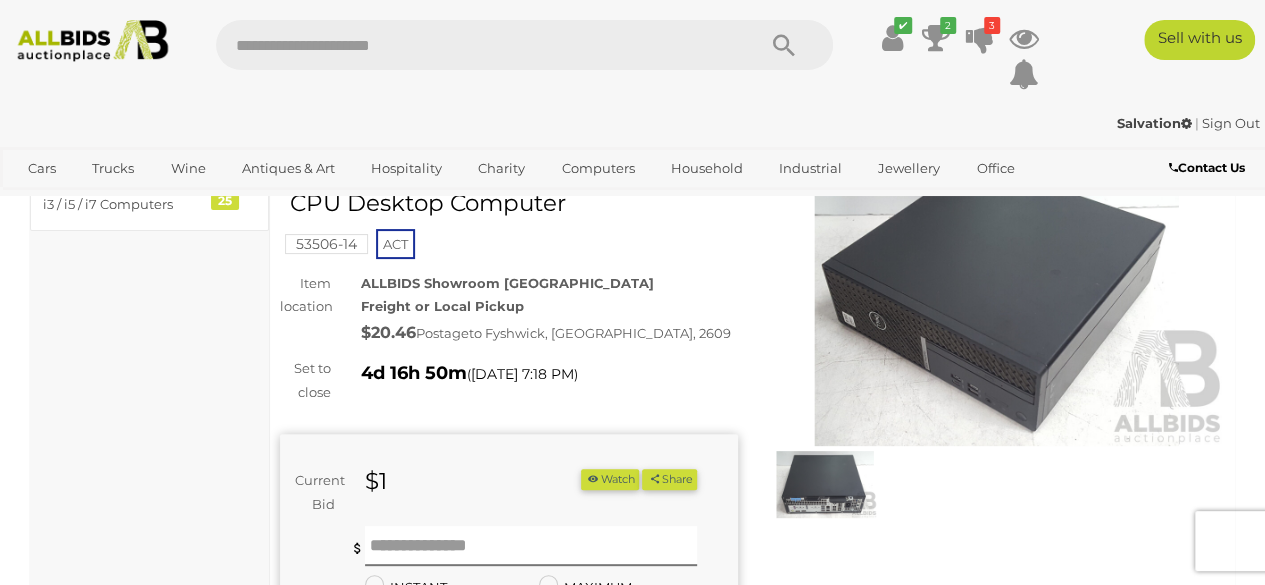 scroll, scrollTop: 160, scrollLeft: 0, axis: vertical 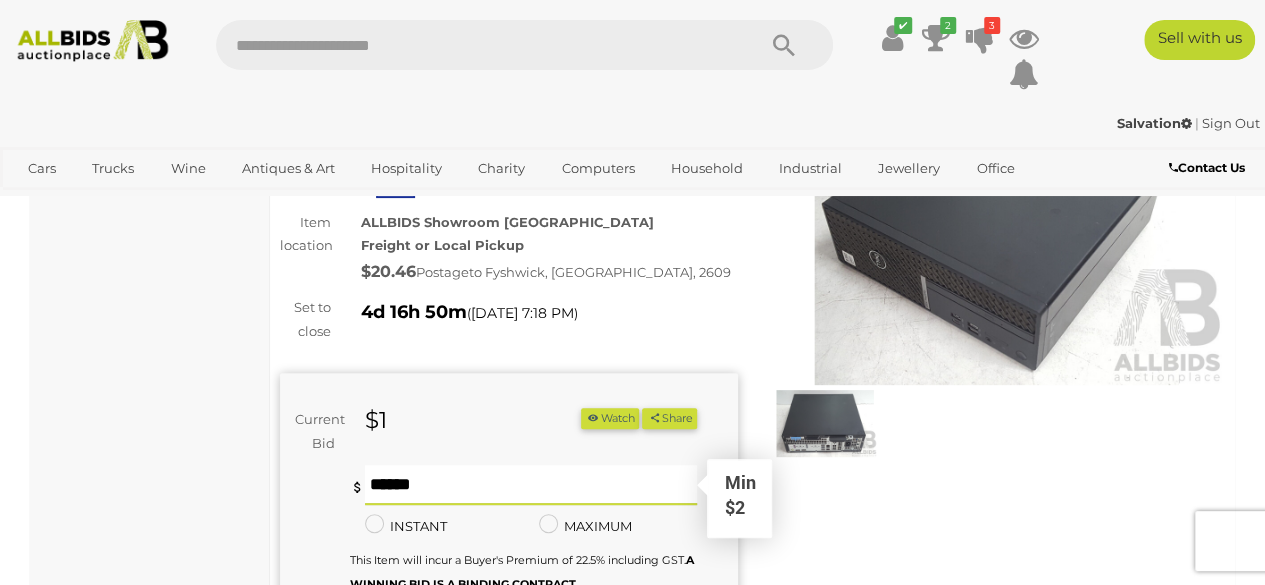 click at bounding box center (531, 485) 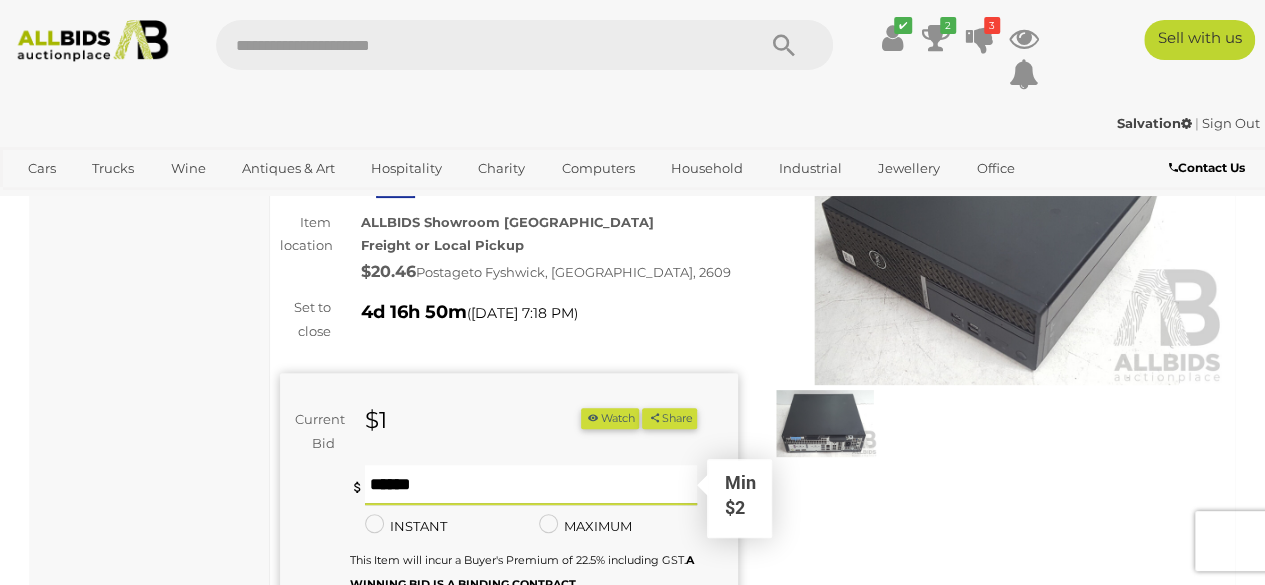 type 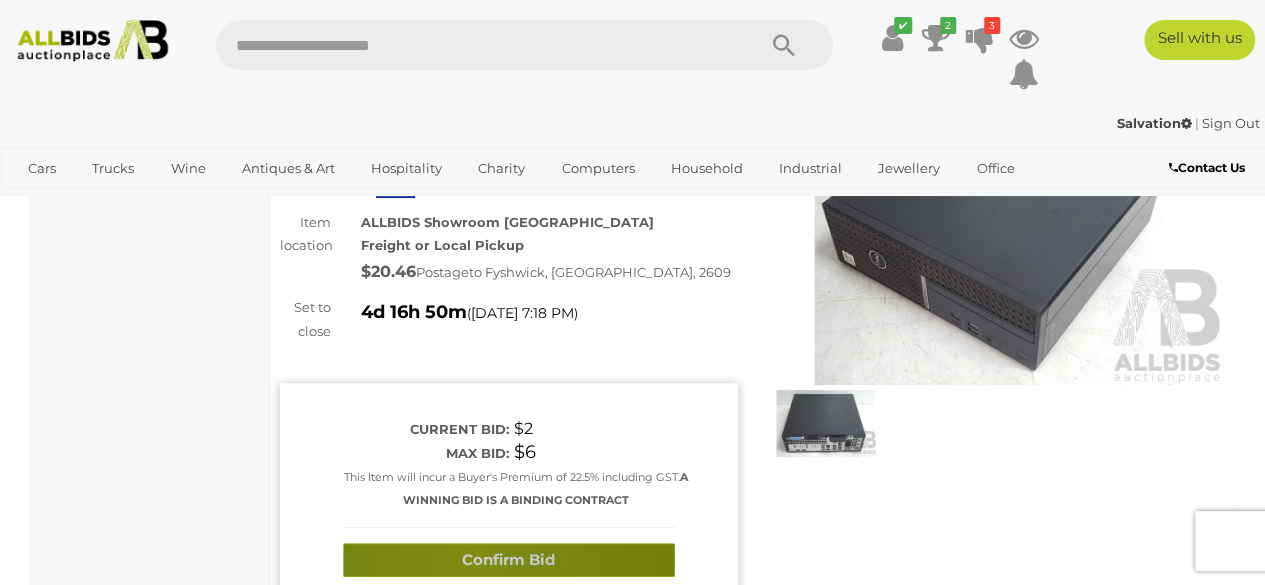 click on "Confirm Bid" at bounding box center [509, 560] 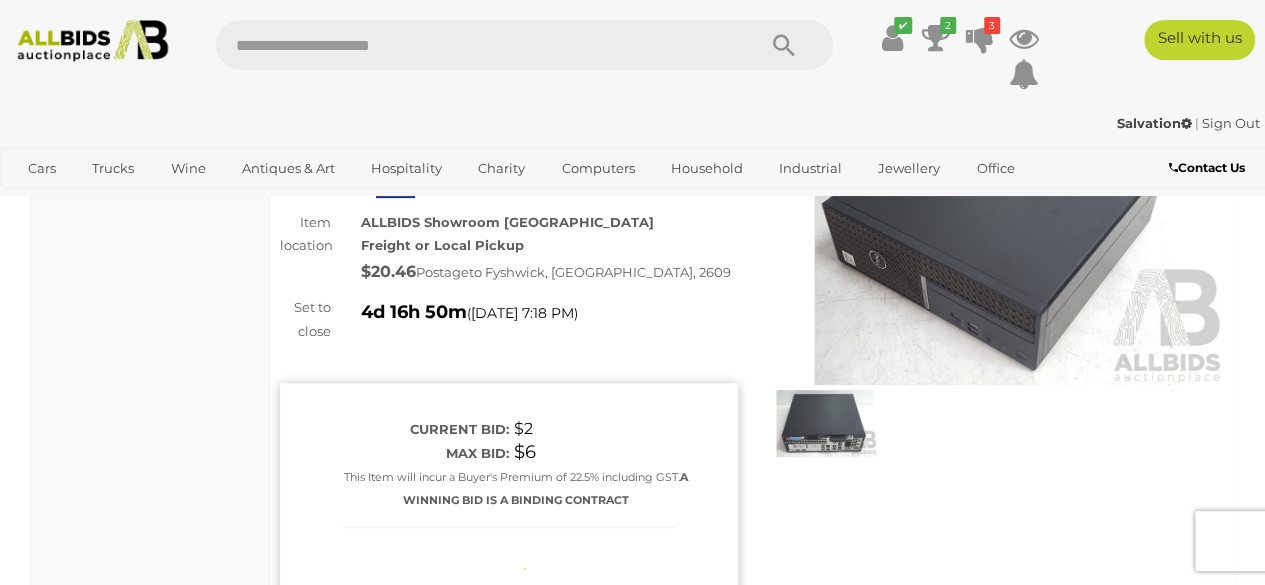 type 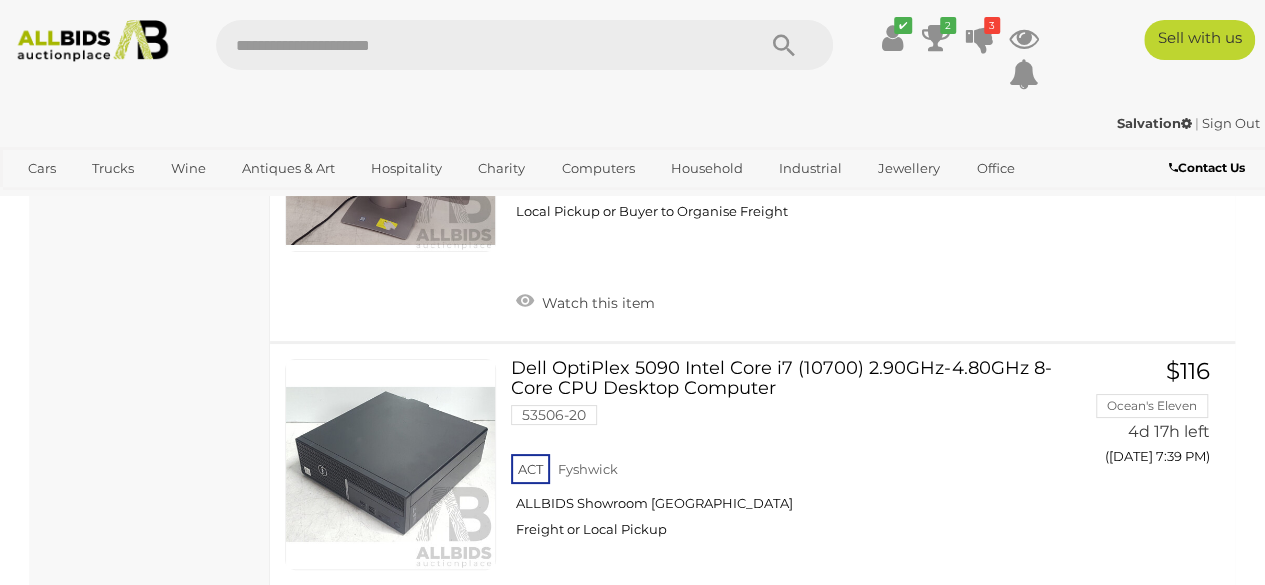 scroll, scrollTop: 3796, scrollLeft: 0, axis: vertical 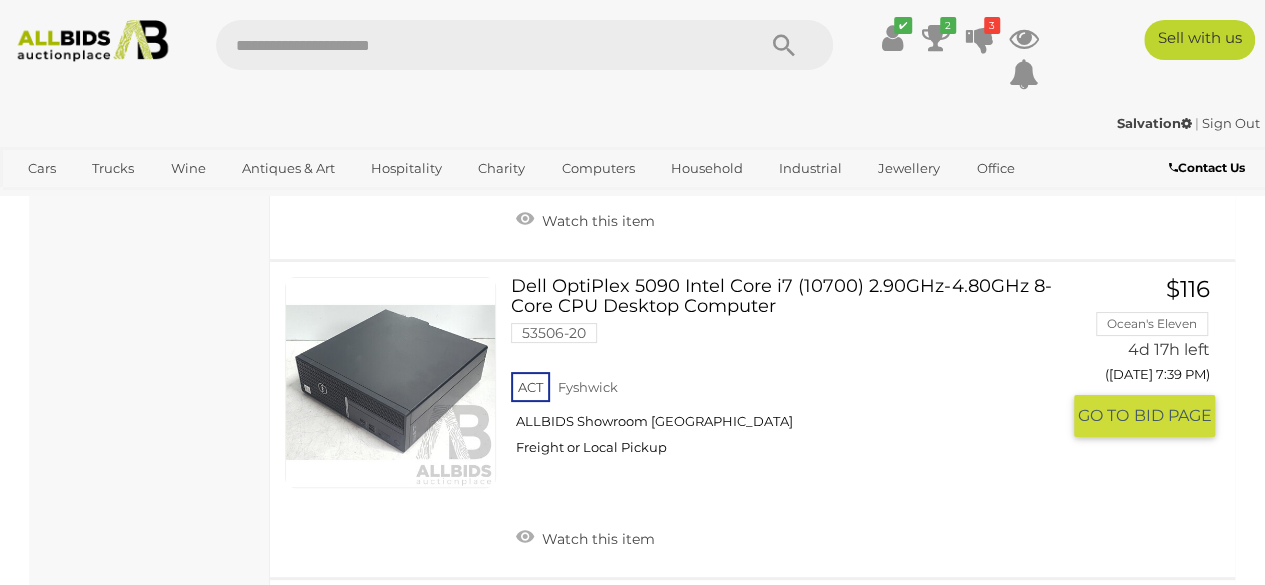 click on "Dell OptiPlex 5090 Intel Core i7 (10700) 2.90GHz-4.80GHz 8-Core CPU Desktop Computer
53506-20
ACT
Fyshwick ALLBIDS Showroom Fyshwick Freight or Local Pickup" at bounding box center [792, 374] 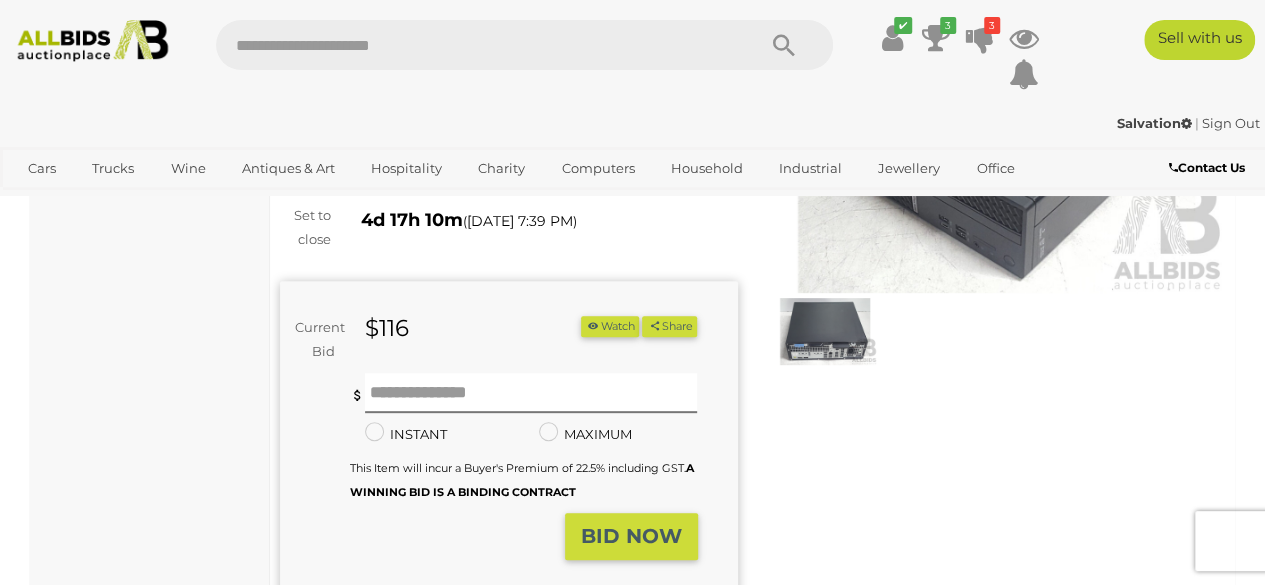 scroll, scrollTop: 280, scrollLeft: 0, axis: vertical 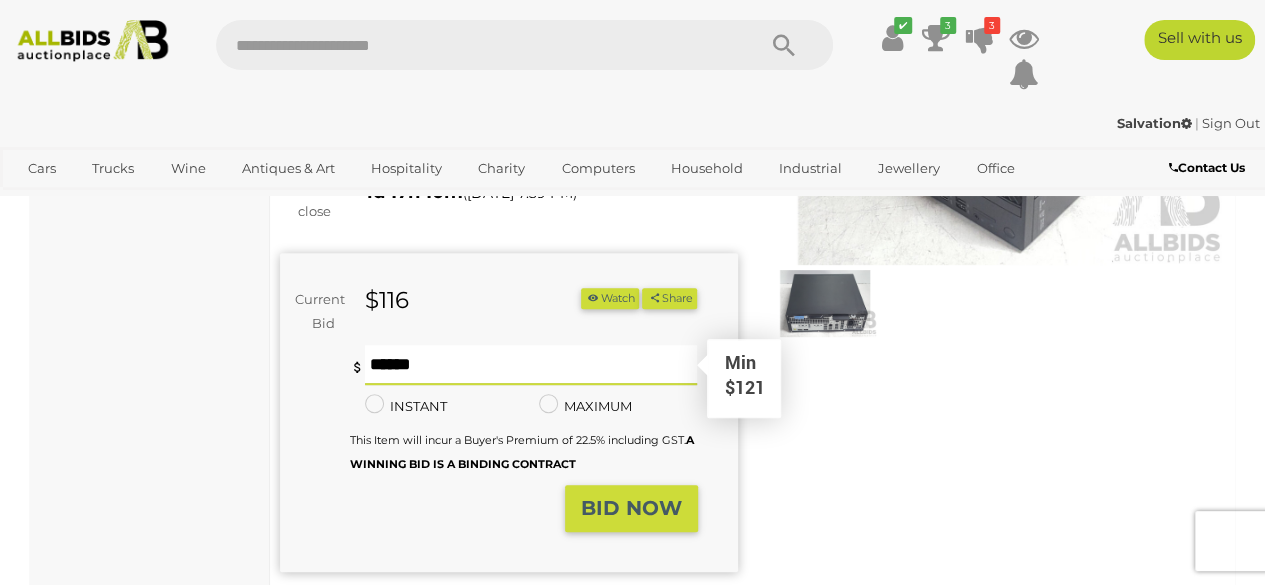 click at bounding box center (531, 365) 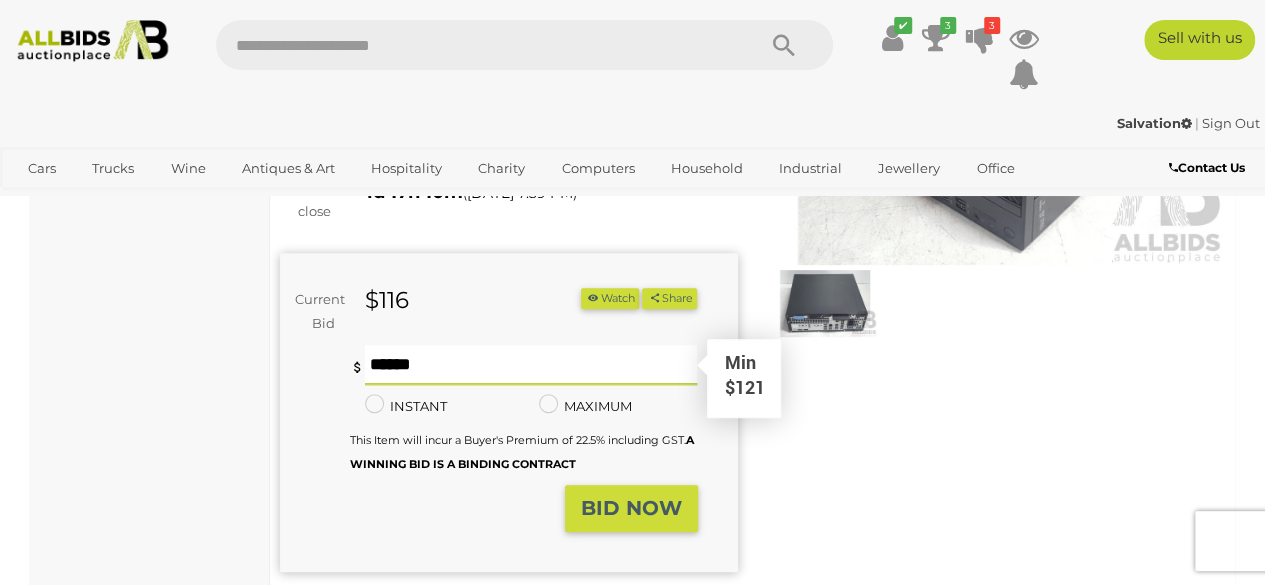 type 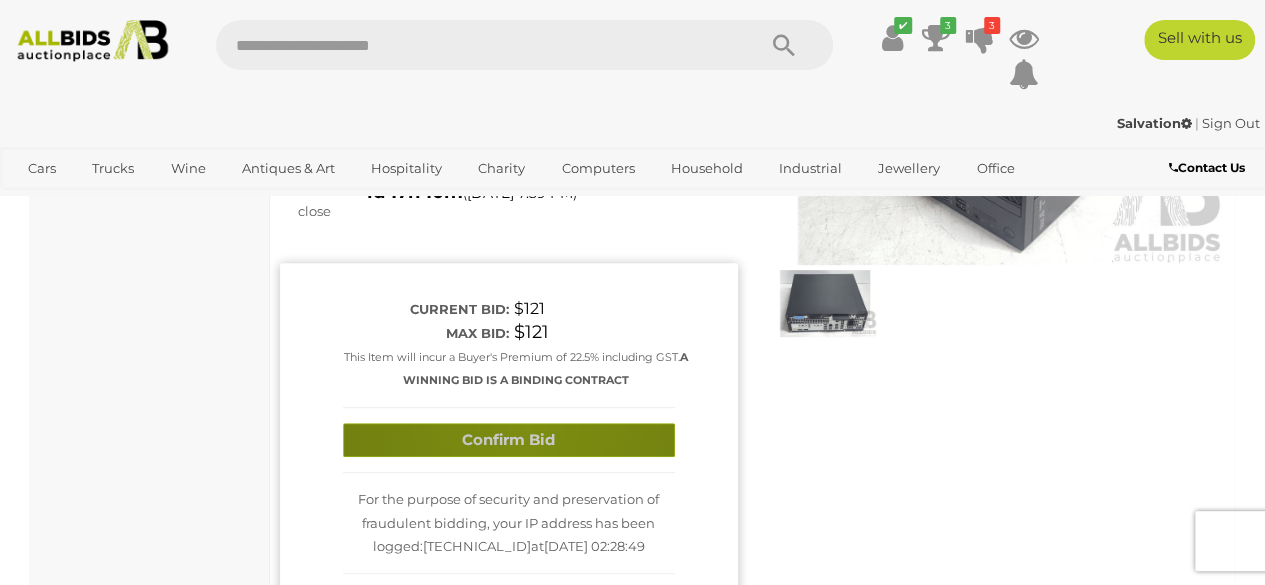 click on "Confirm Bid" at bounding box center (509, 440) 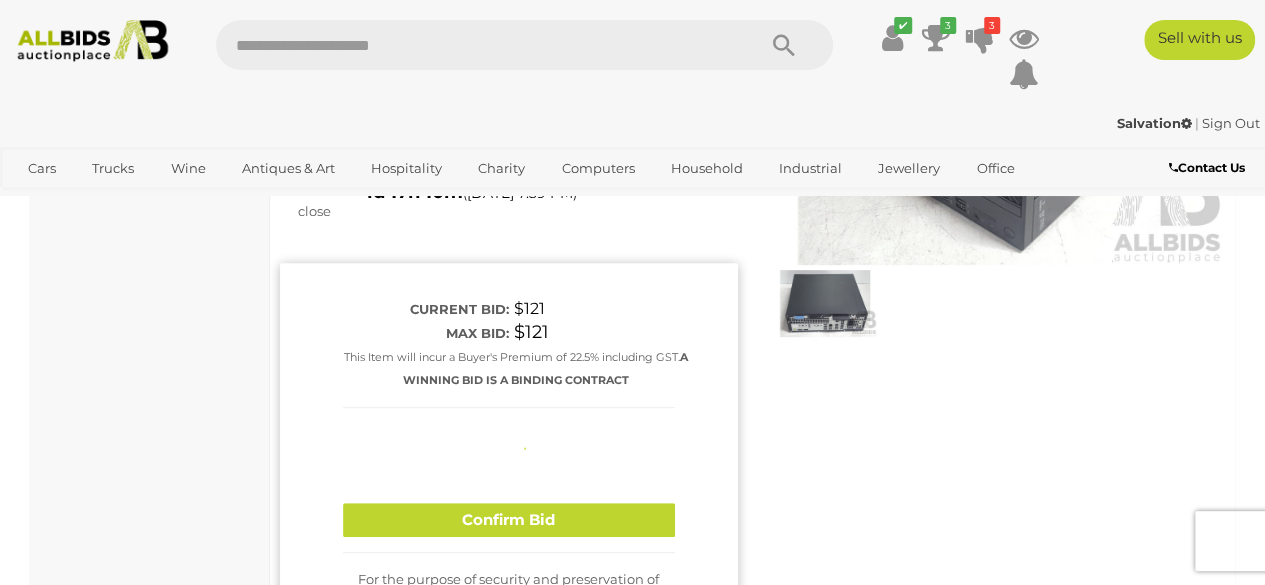 type 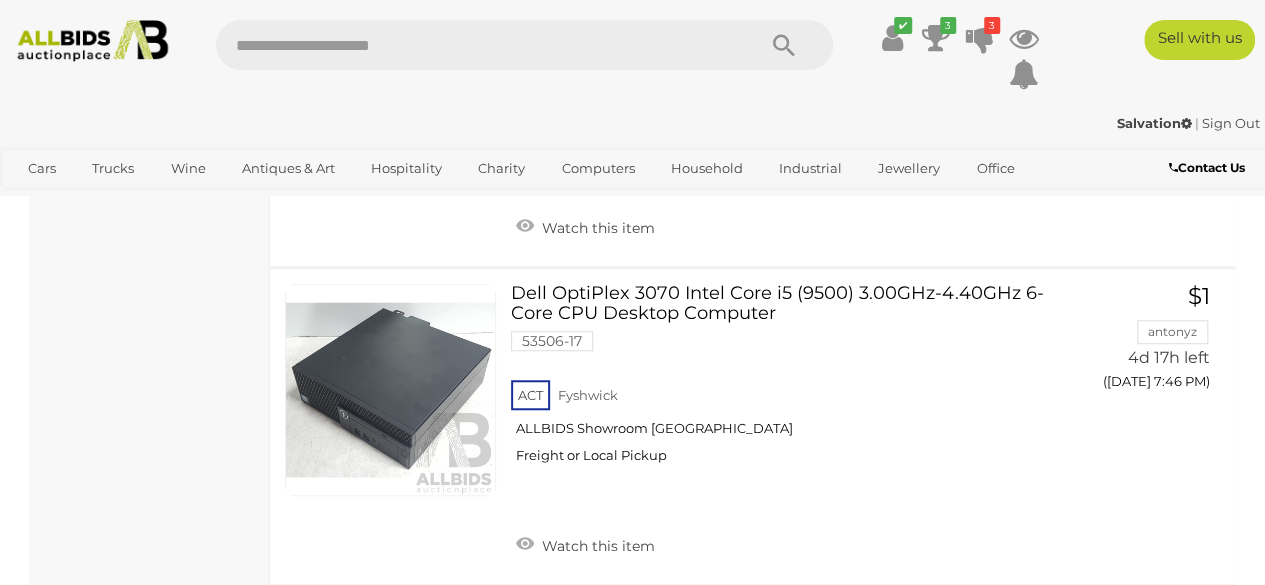 scroll, scrollTop: 4468, scrollLeft: 0, axis: vertical 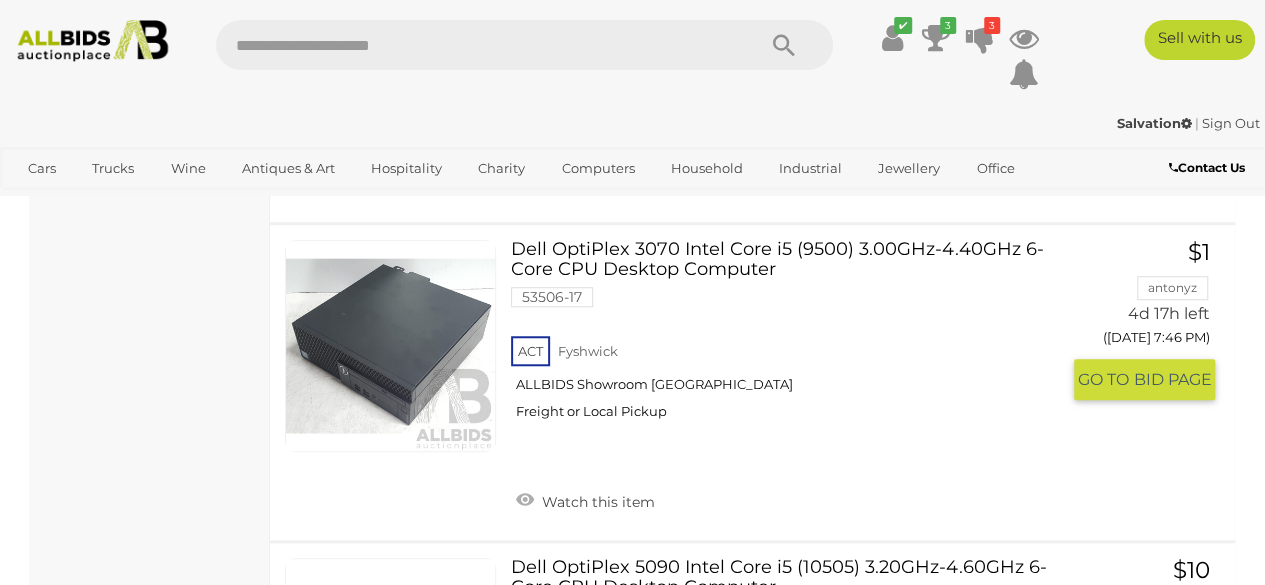 click on "Dell OptiPlex 3070 Intel Core i5 (9500) 3.00GHz-4.40GHz 6-Core CPU Desktop Computer
53506-17
ACT
Fyshwick ALLBIDS Showroom Fyshwick Freight or Local Pickup" at bounding box center (792, 337) 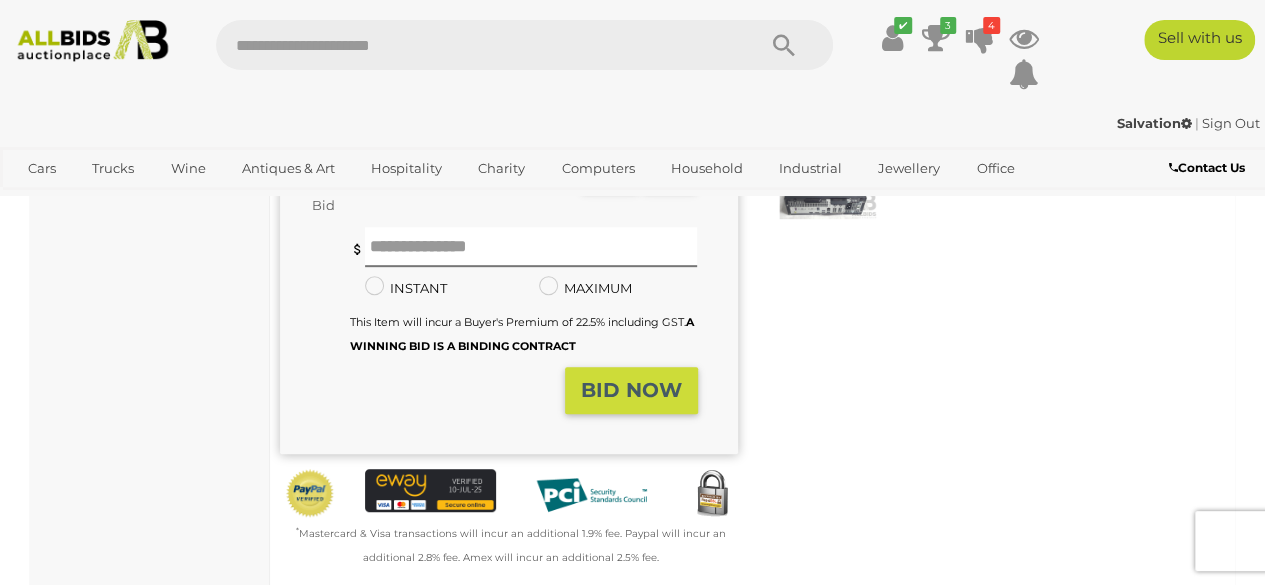 scroll, scrollTop: 400, scrollLeft: 0, axis: vertical 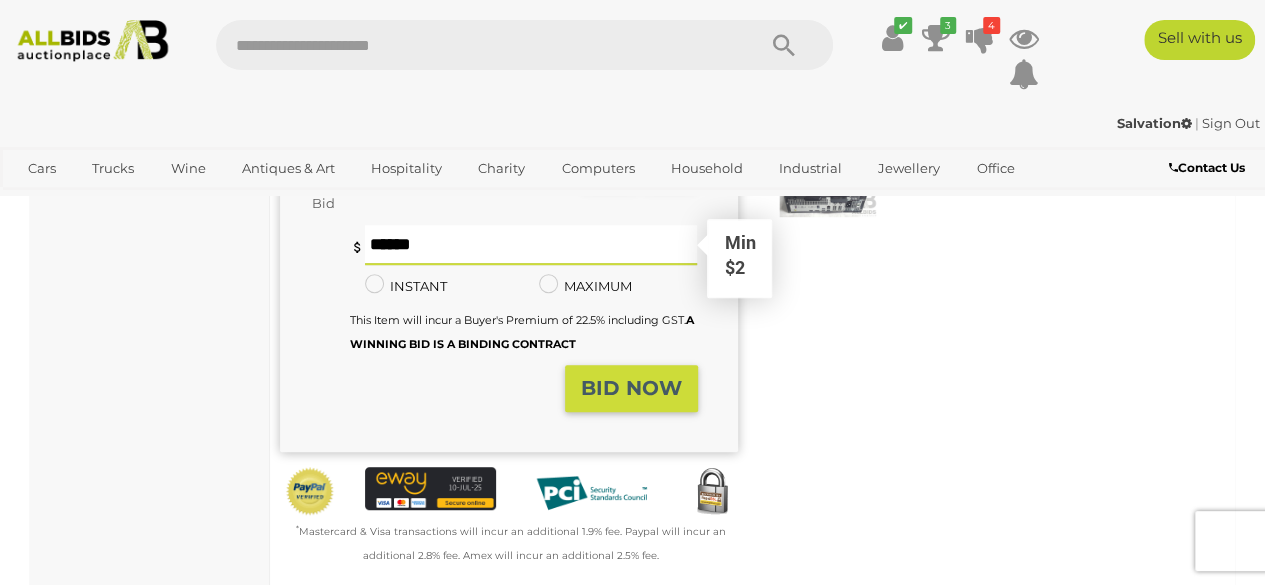 click at bounding box center (531, 245) 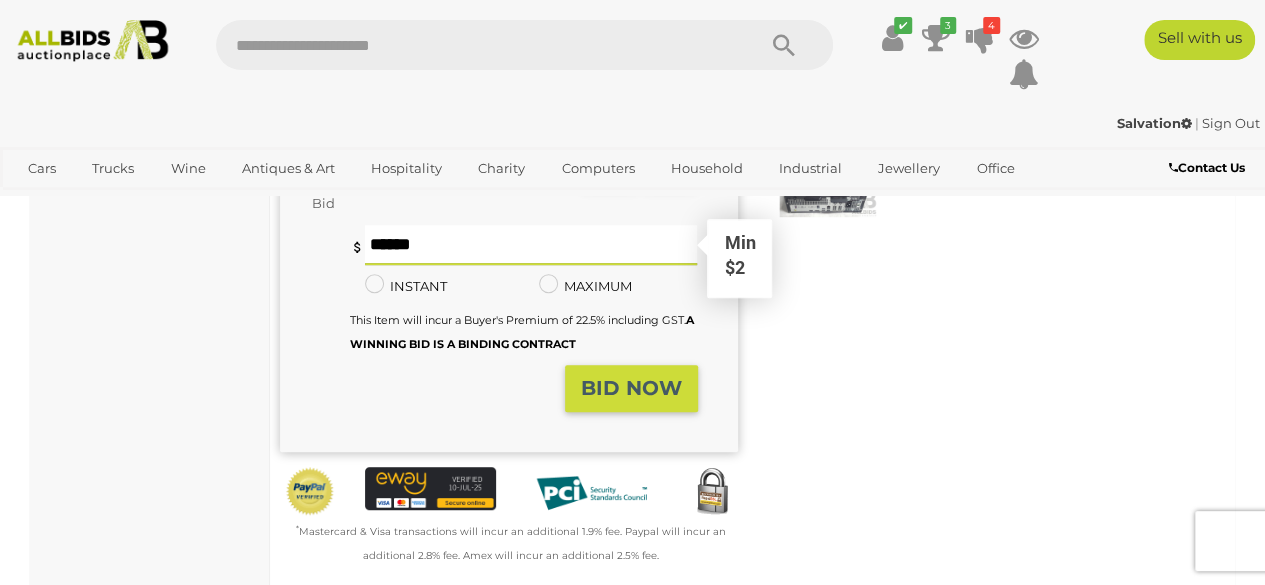 type 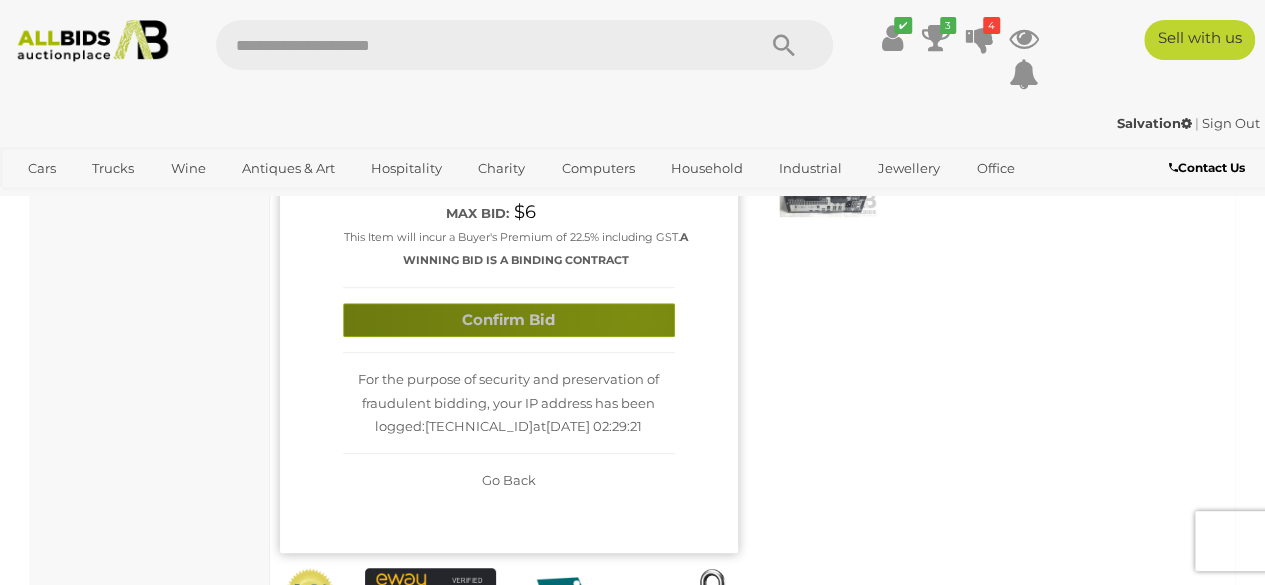 click on "Confirm Bid" at bounding box center [509, 320] 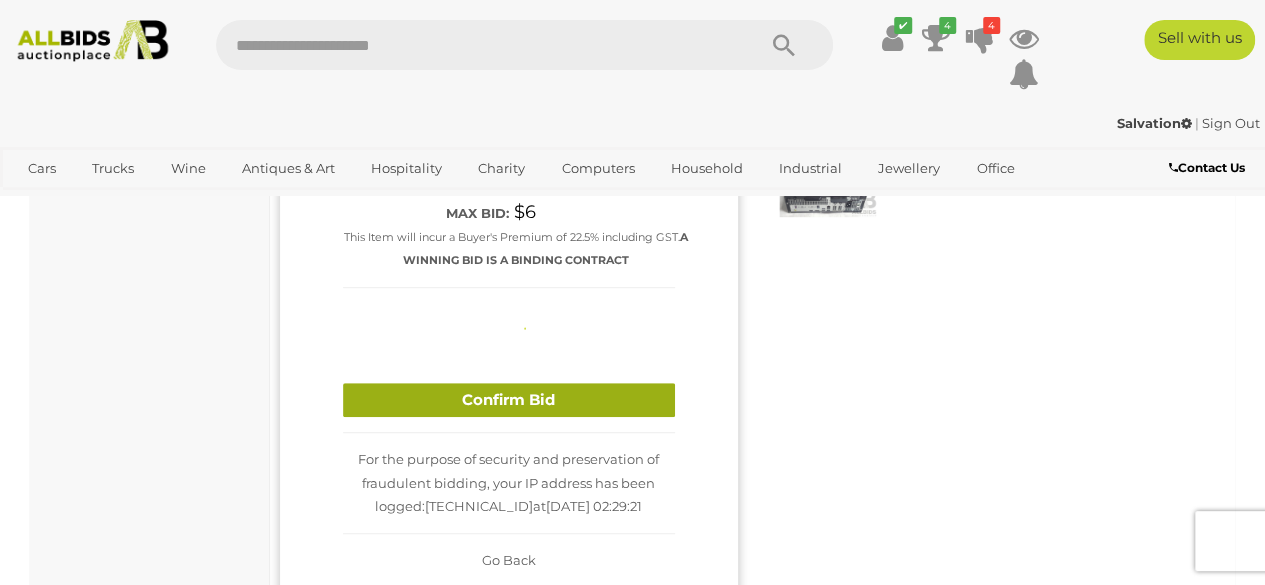 type 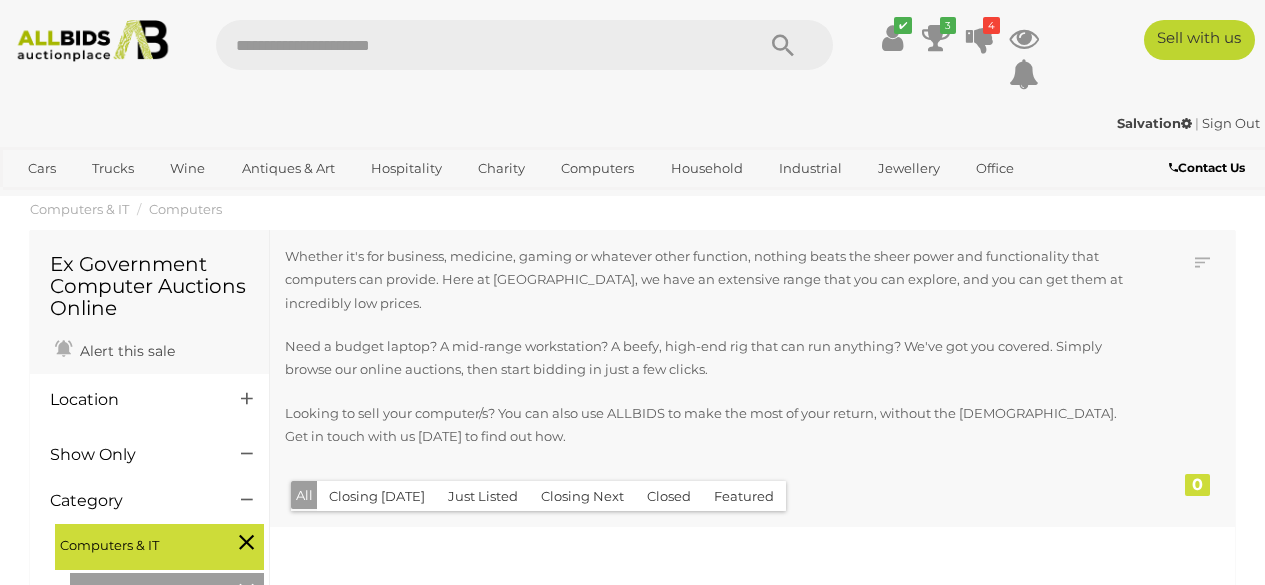 scroll, scrollTop: 4583, scrollLeft: 0, axis: vertical 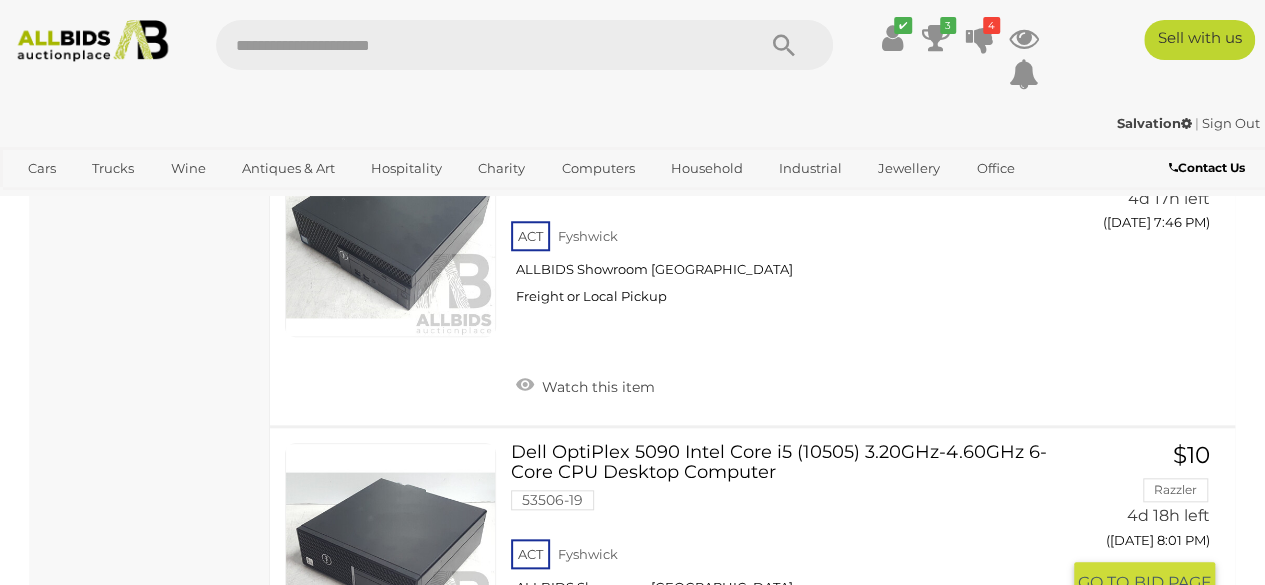 click on "Dell OptiPlex 5090 Intel Core i5 (10505) 3.20GHz-4.60GHz 6-Core CPU Desktop Computer
53506-19
ACT
Fyshwick ALLBIDS Showroom Fyshwick Freight or Local Pickup" at bounding box center [792, 540] 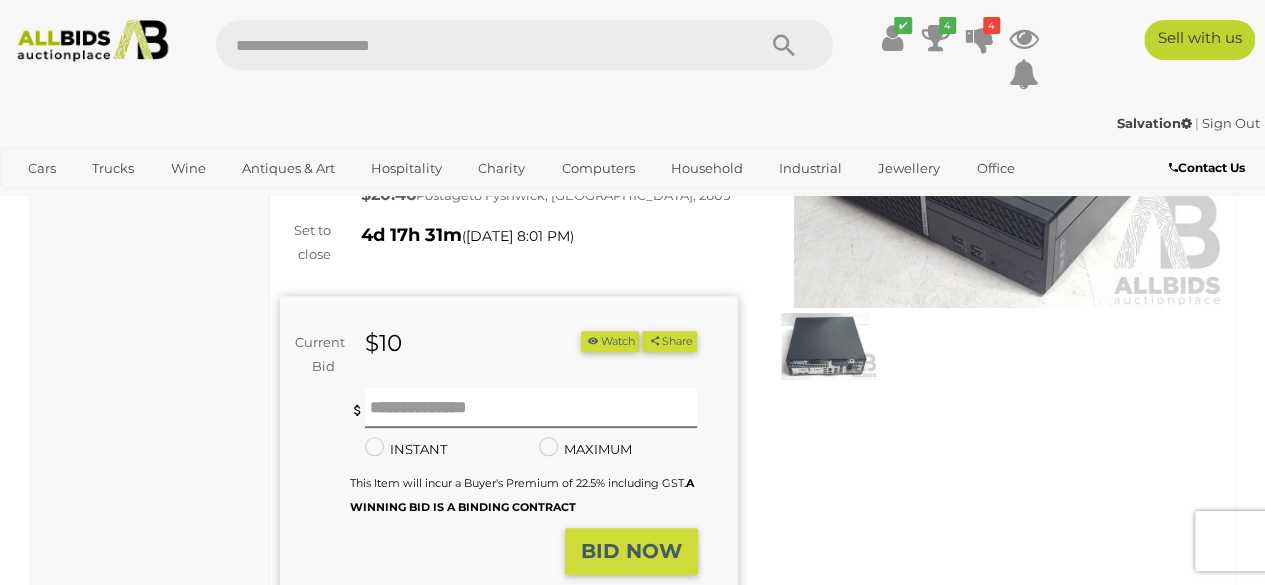 scroll, scrollTop: 320, scrollLeft: 0, axis: vertical 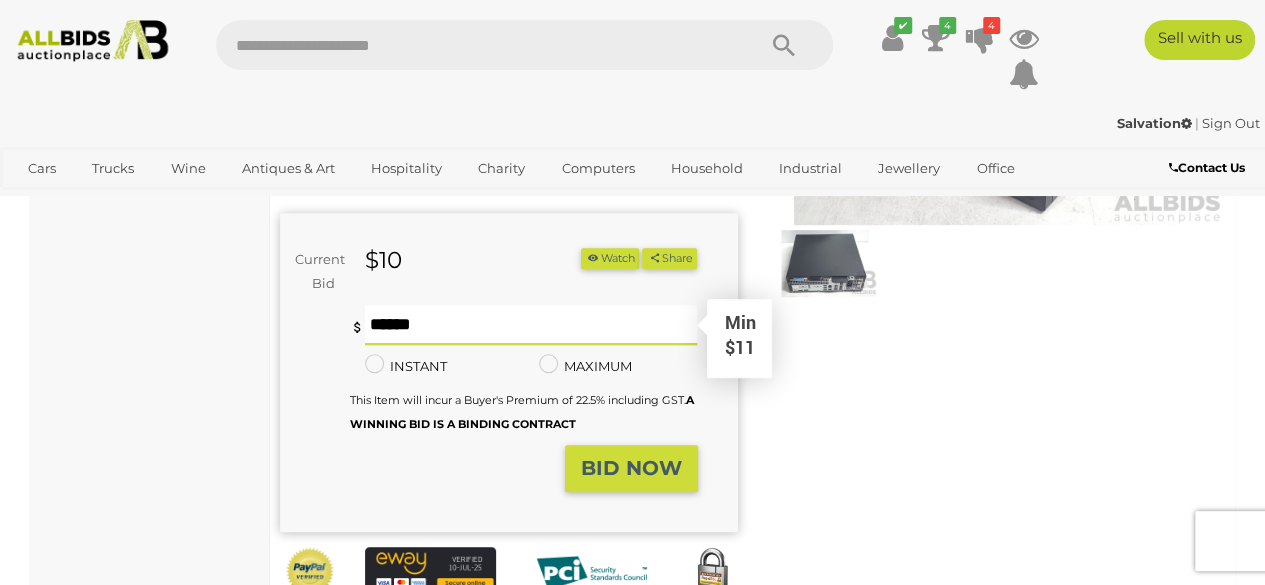 click at bounding box center [531, 325] 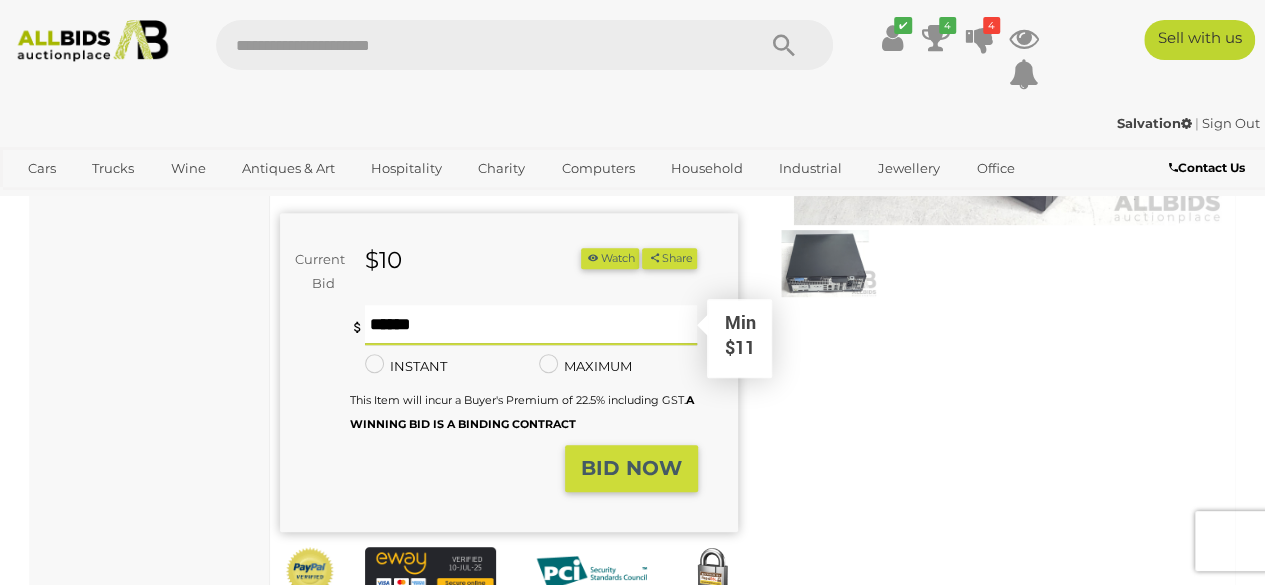 type 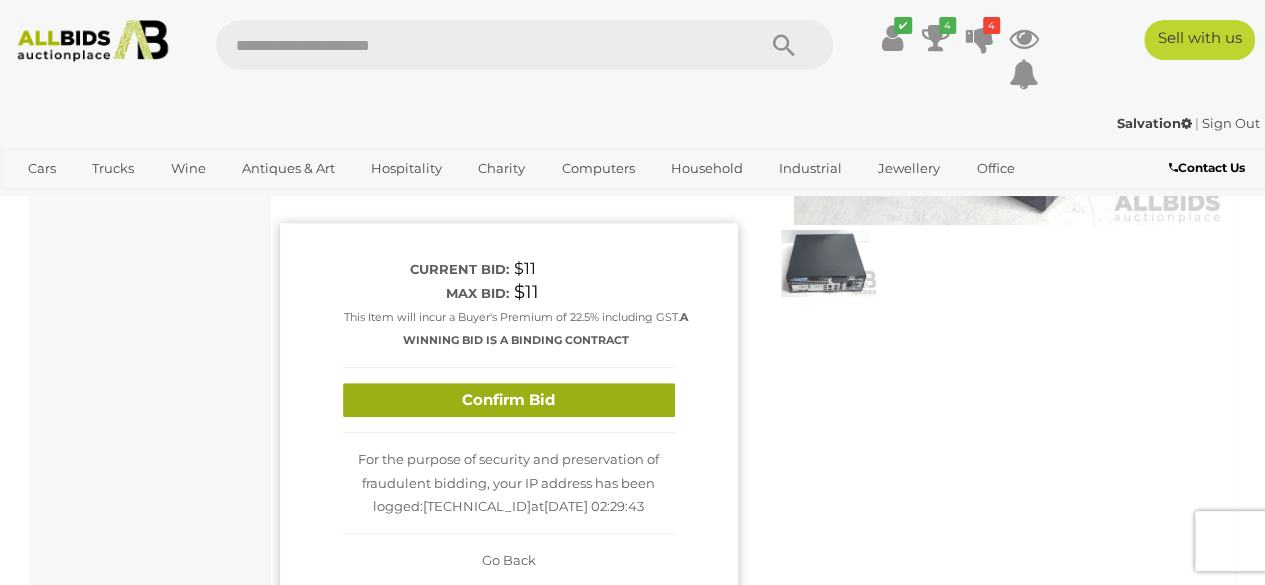 click on "Confirm Bid" at bounding box center [509, 400] 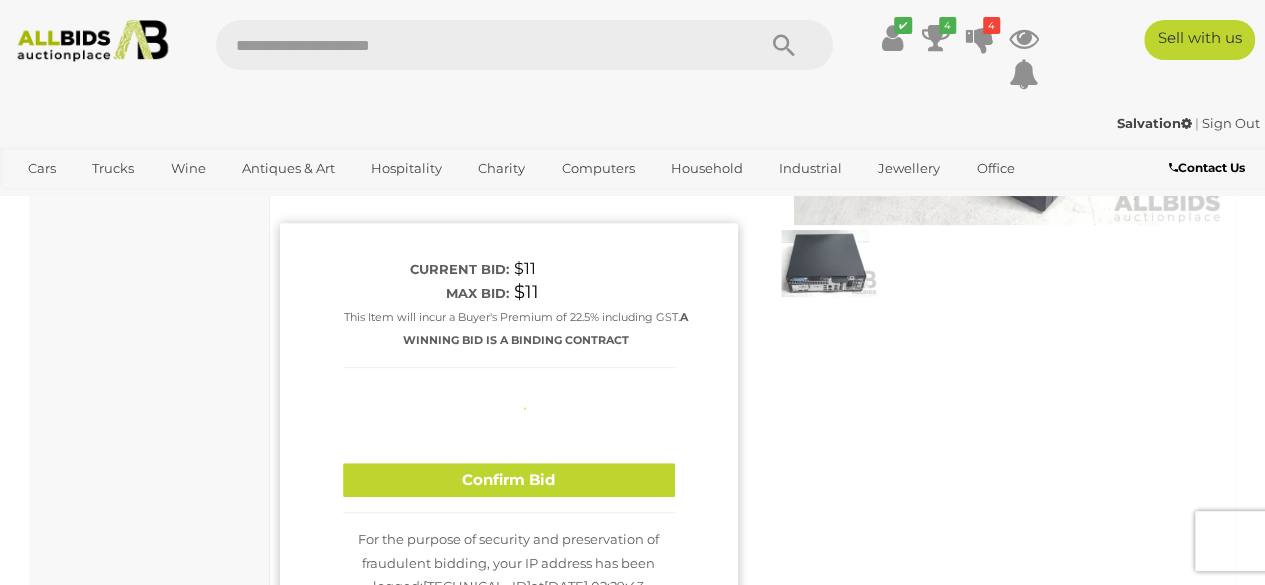 type 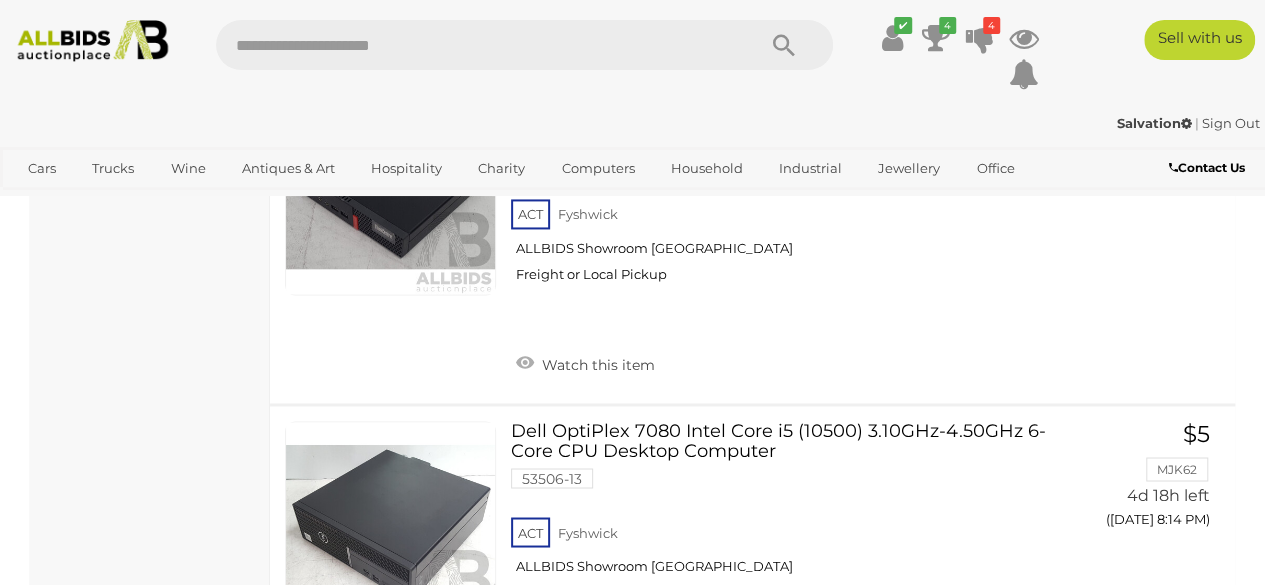 scroll, scrollTop: 5300, scrollLeft: 0, axis: vertical 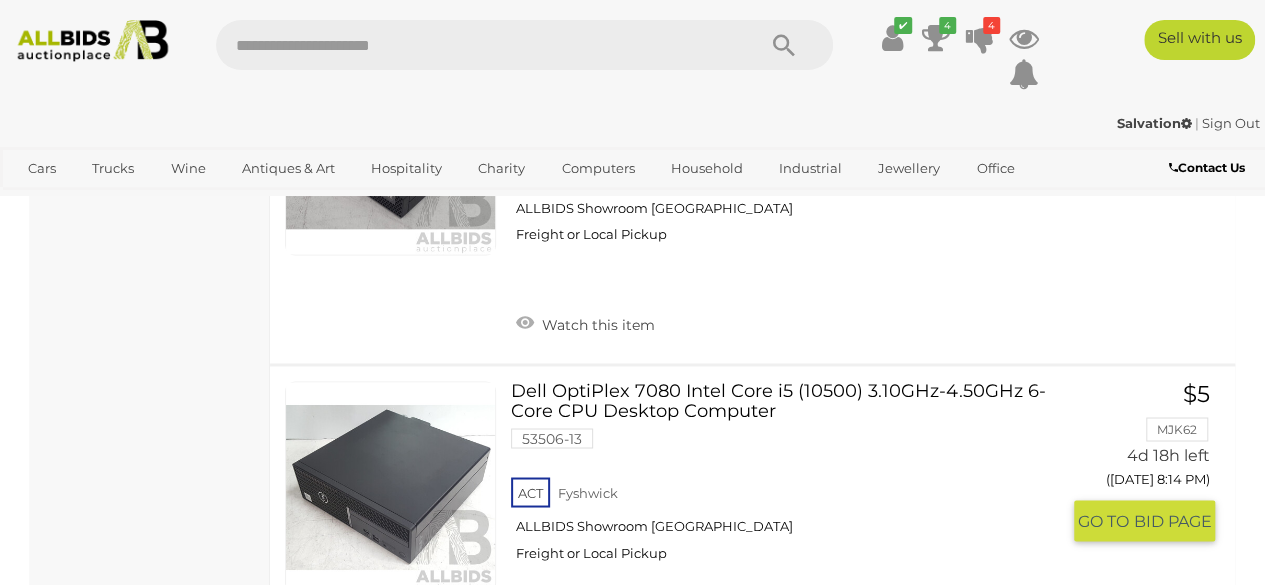 click on "Dell OptiPlex 7080 Intel Core i5 (10500) 3.10GHz-4.50GHz 6-Core CPU Desktop Computer
53506-13
ACT
Fyshwick ALLBIDS Showroom Fyshwick Freight or Local Pickup" at bounding box center (792, 478) 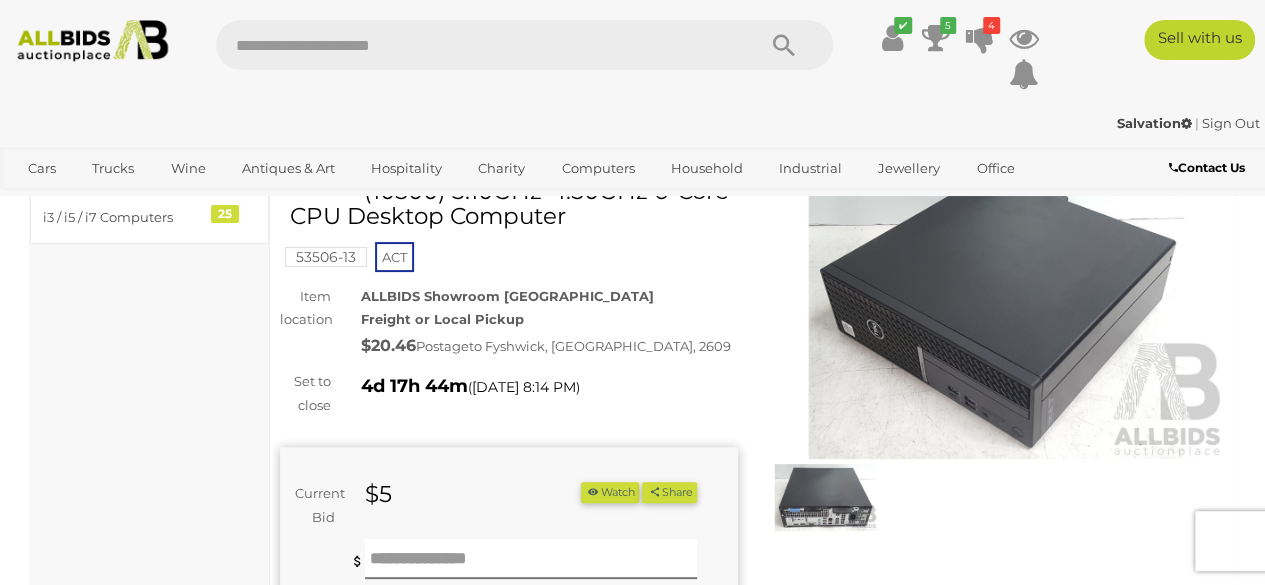 scroll, scrollTop: 200, scrollLeft: 0, axis: vertical 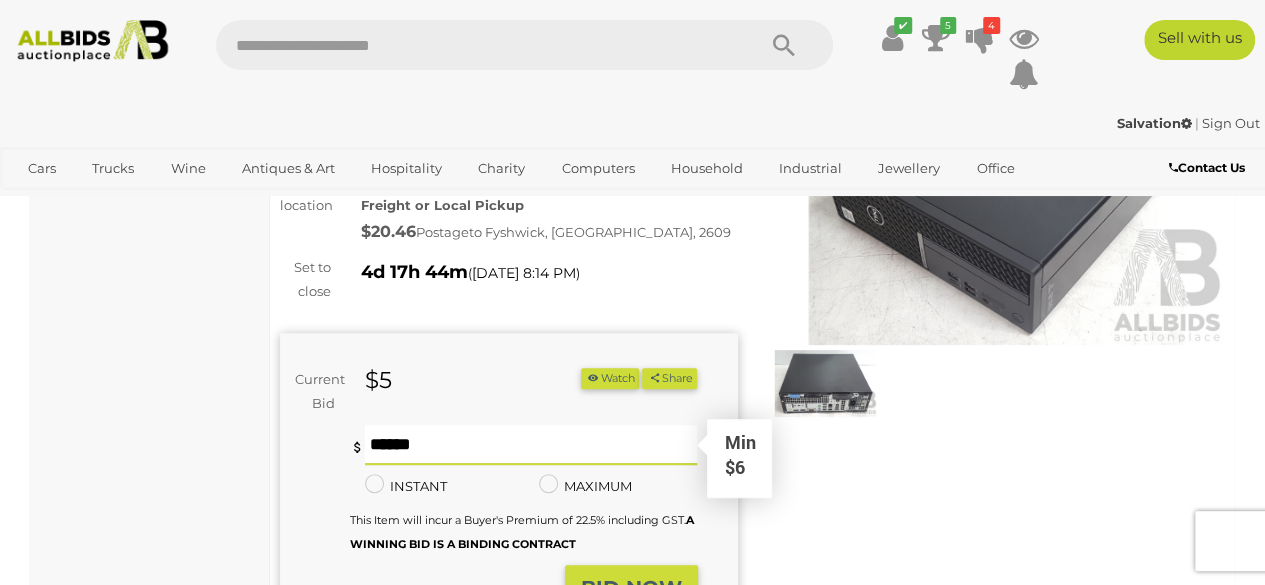 click at bounding box center [531, 445] 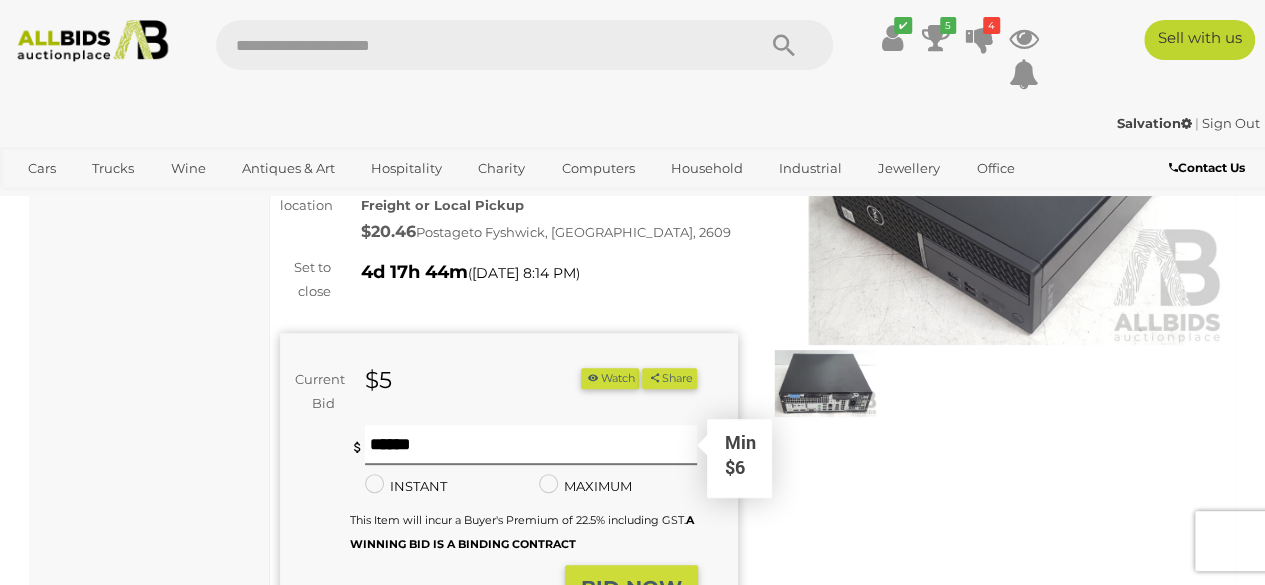 type 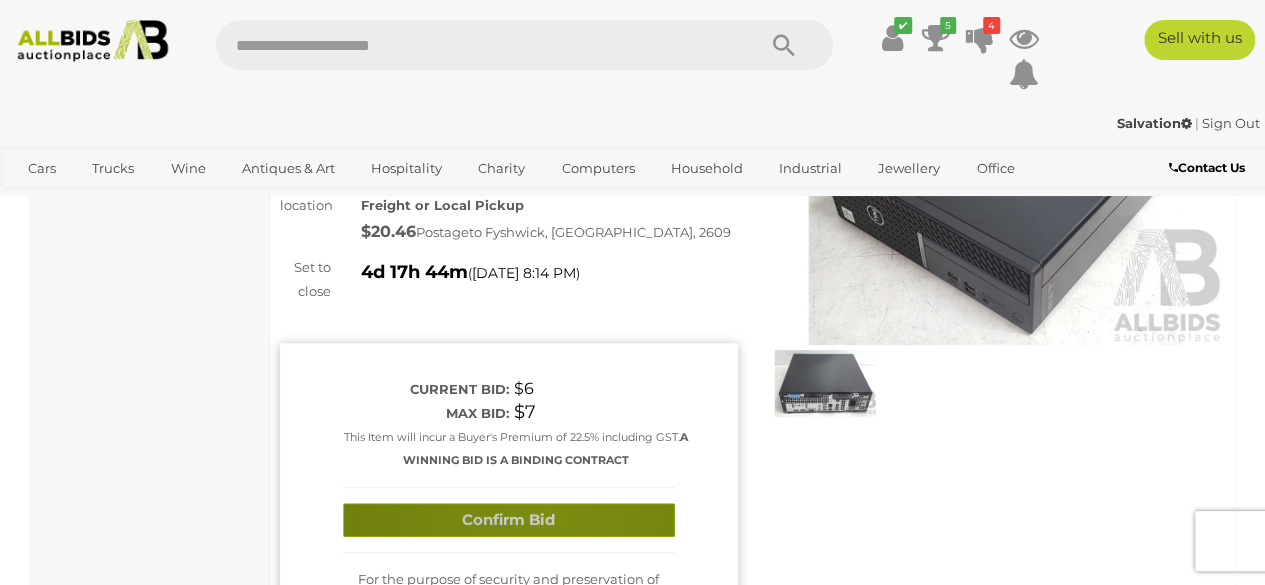 click on "Confirm Bid" at bounding box center [509, 520] 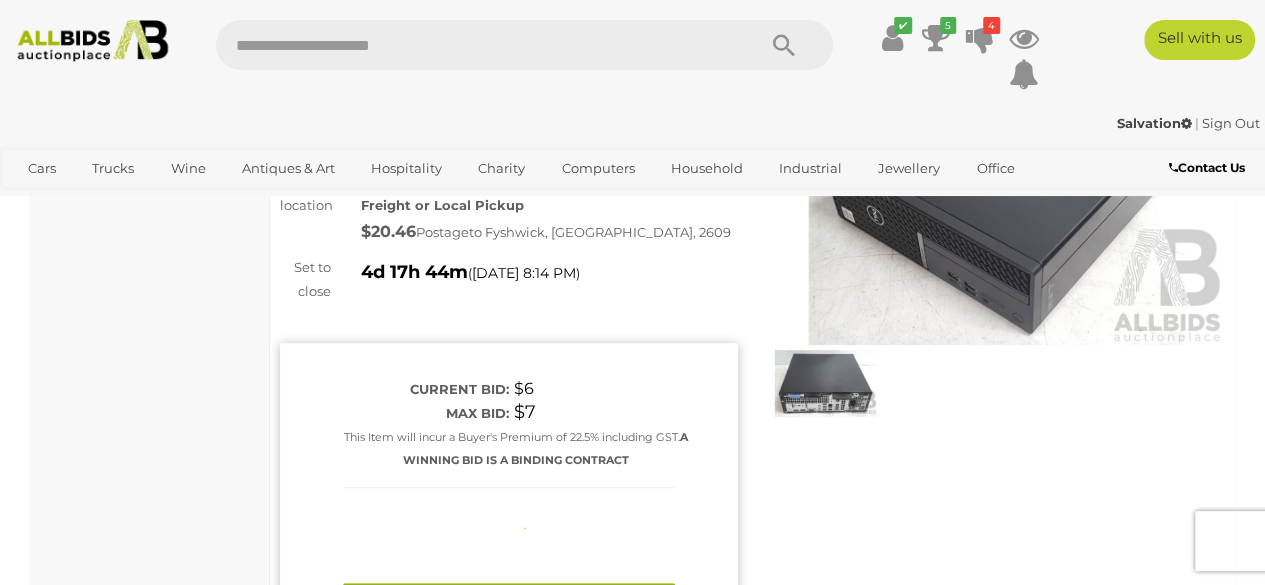 type 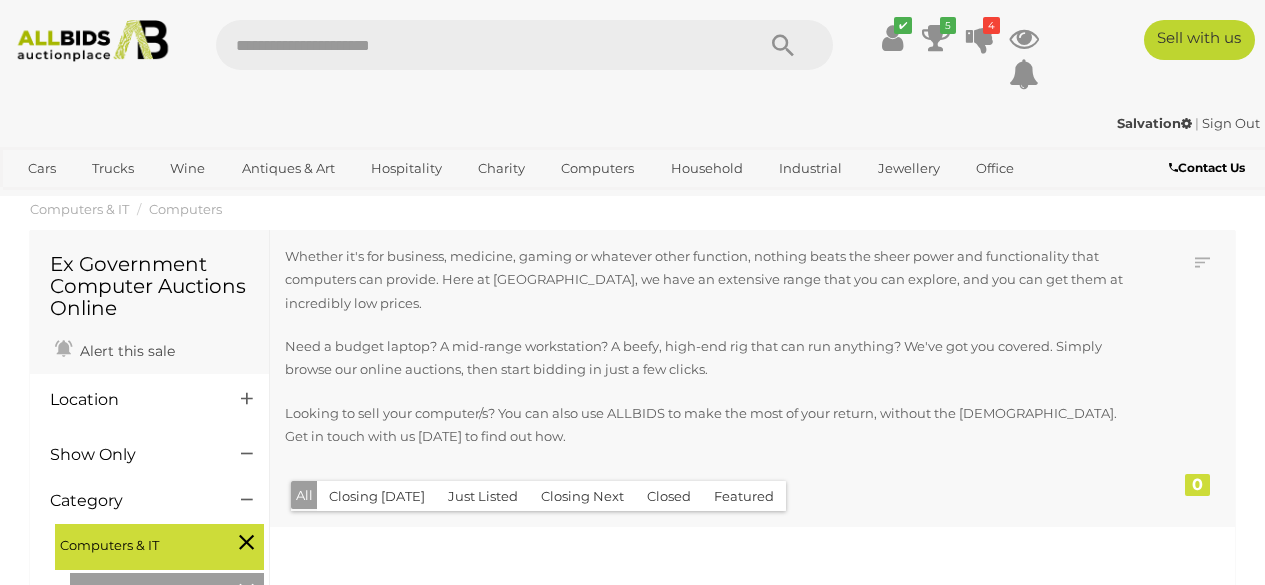 scroll, scrollTop: 5535, scrollLeft: 0, axis: vertical 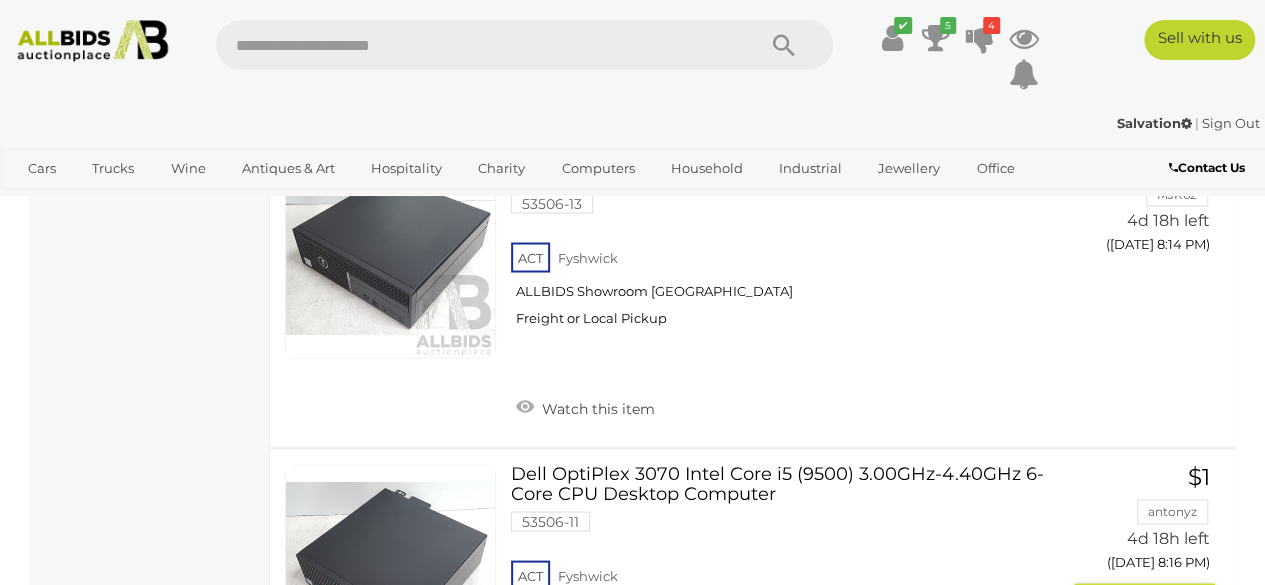 click on "Dell OptiPlex 3070 Intel Core i5 (9500) 3.00GHz-4.40GHz 6-Core CPU Desktop Computer
53506-11
ACT
Fyshwick ALLBIDS Showroom Fyshwick Freight or Local Pickup" at bounding box center [792, 561] 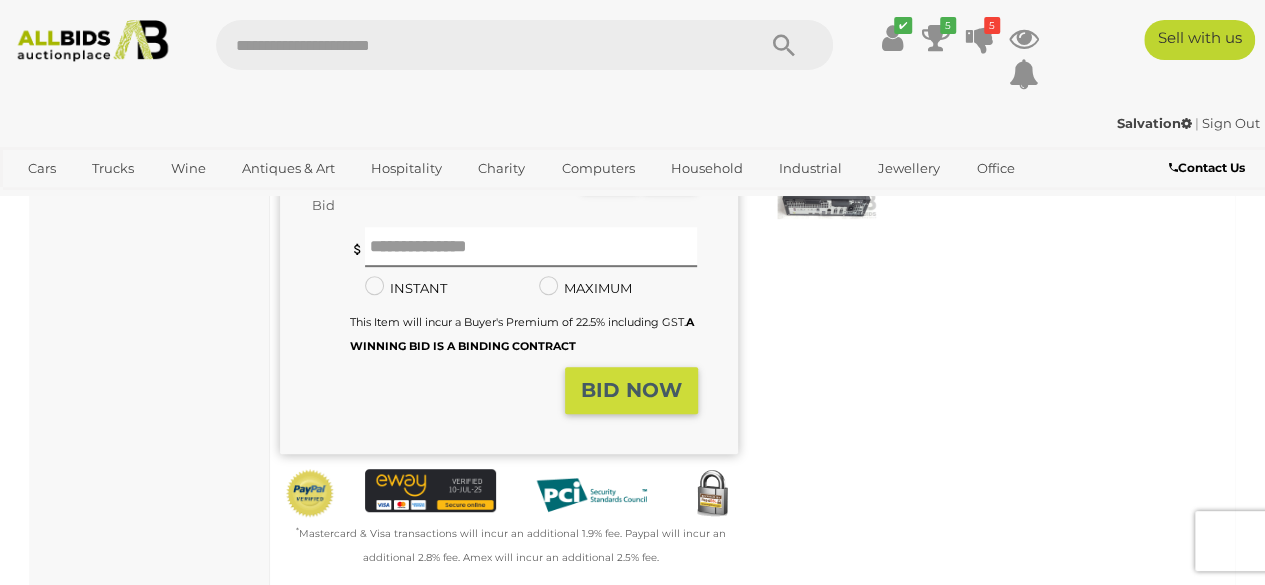 scroll, scrollTop: 400, scrollLeft: 0, axis: vertical 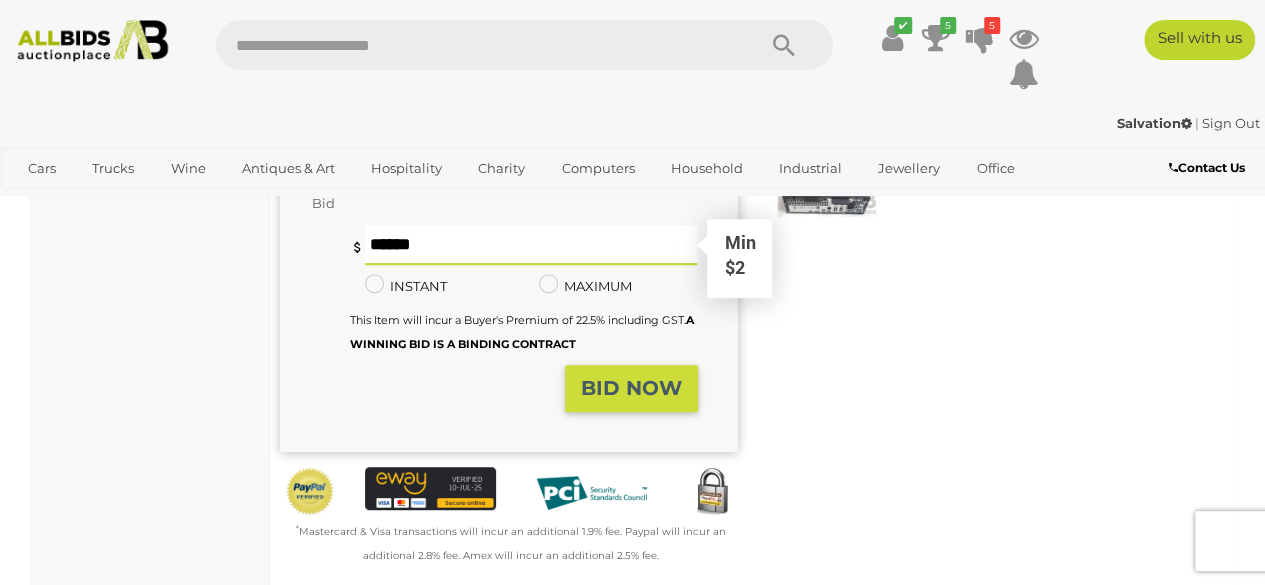 click at bounding box center [531, 245] 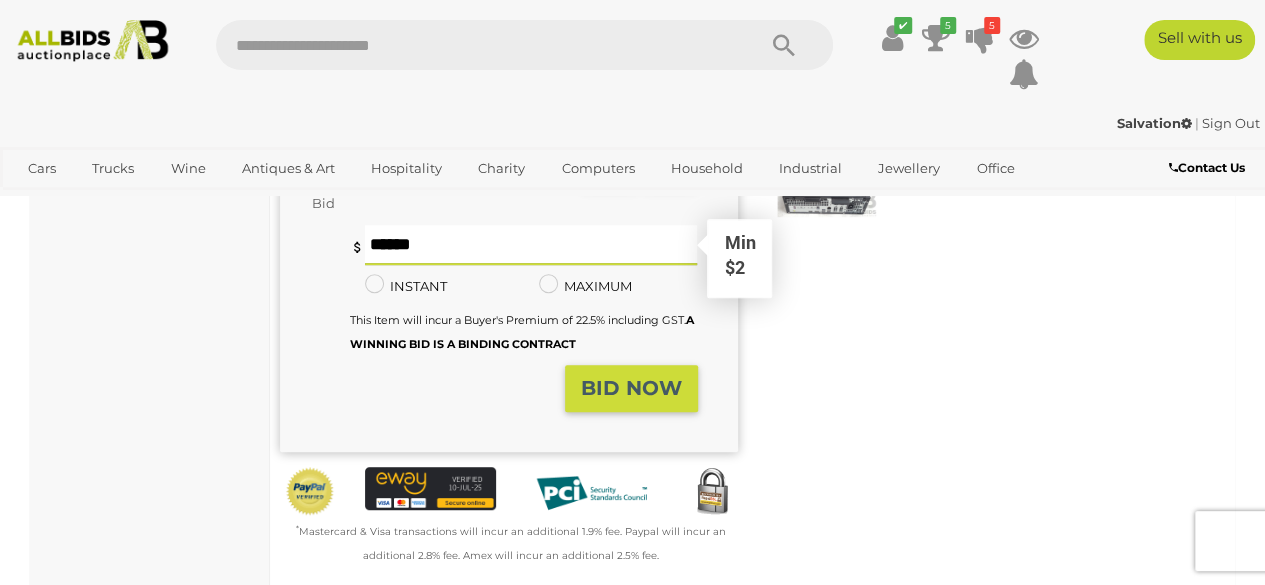 type 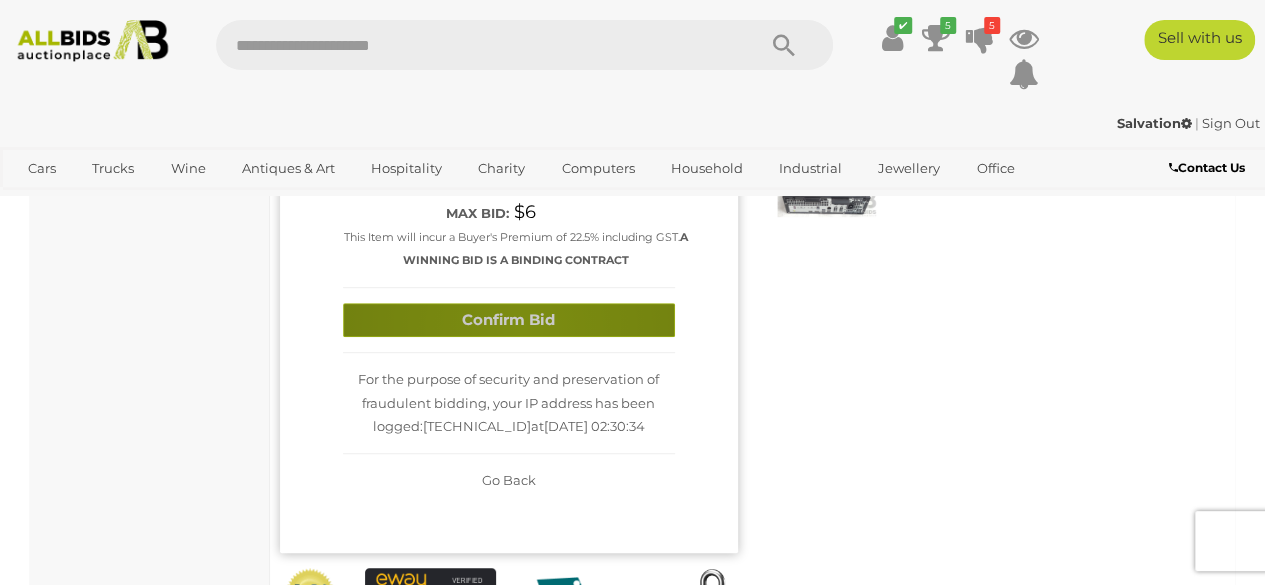 click on "Confirm Bid" at bounding box center [509, 320] 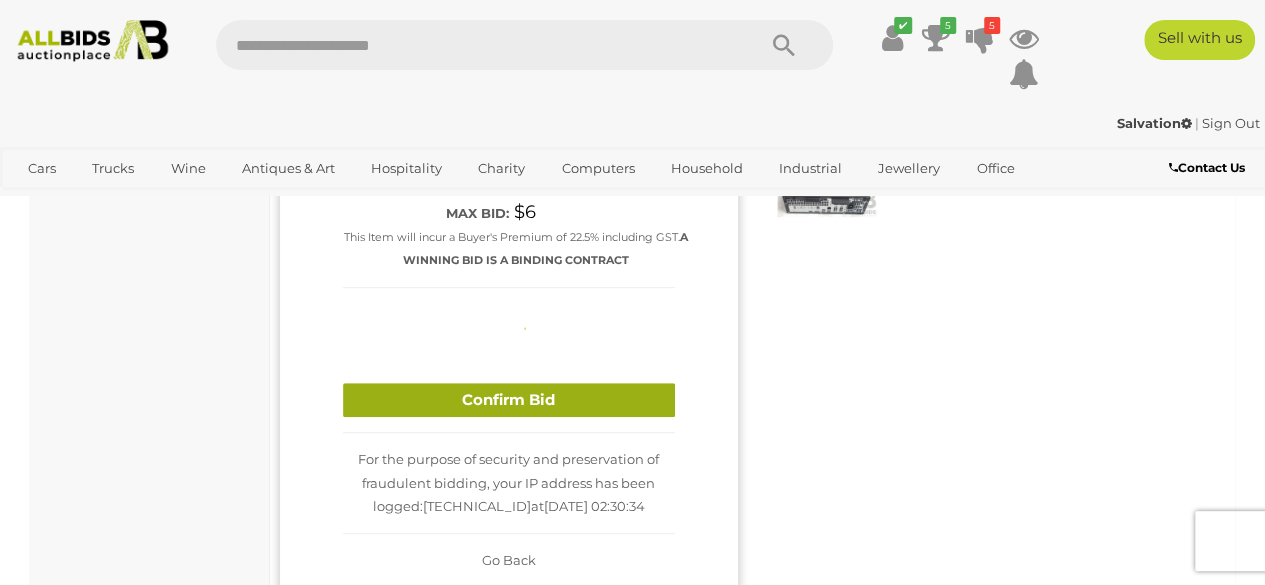 type 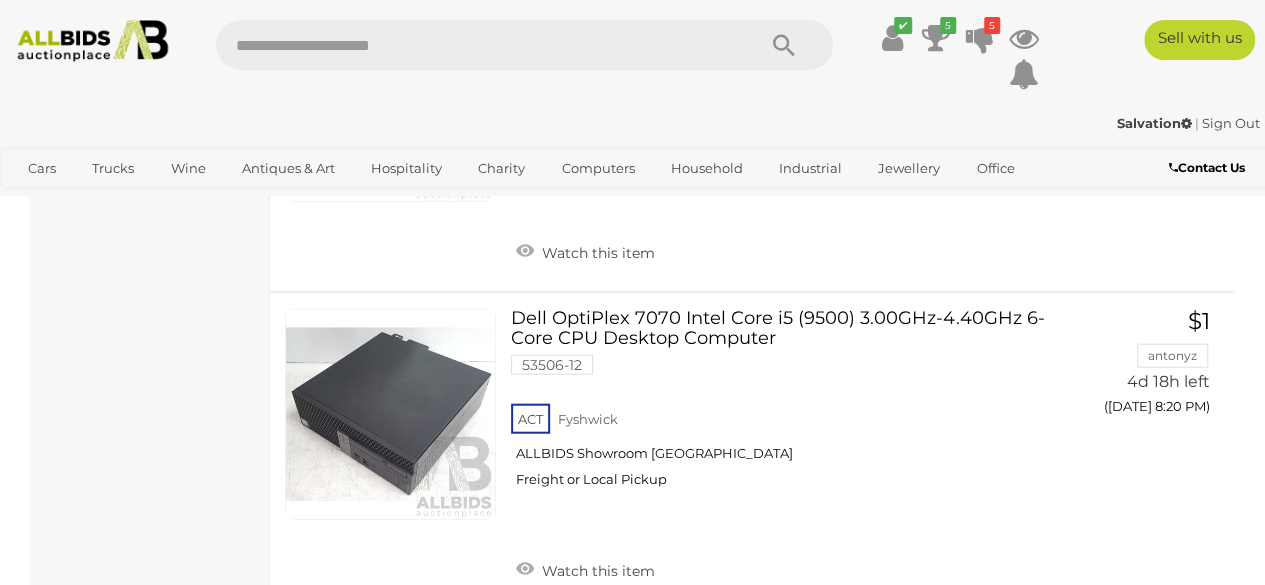 scroll, scrollTop: 6012, scrollLeft: 0, axis: vertical 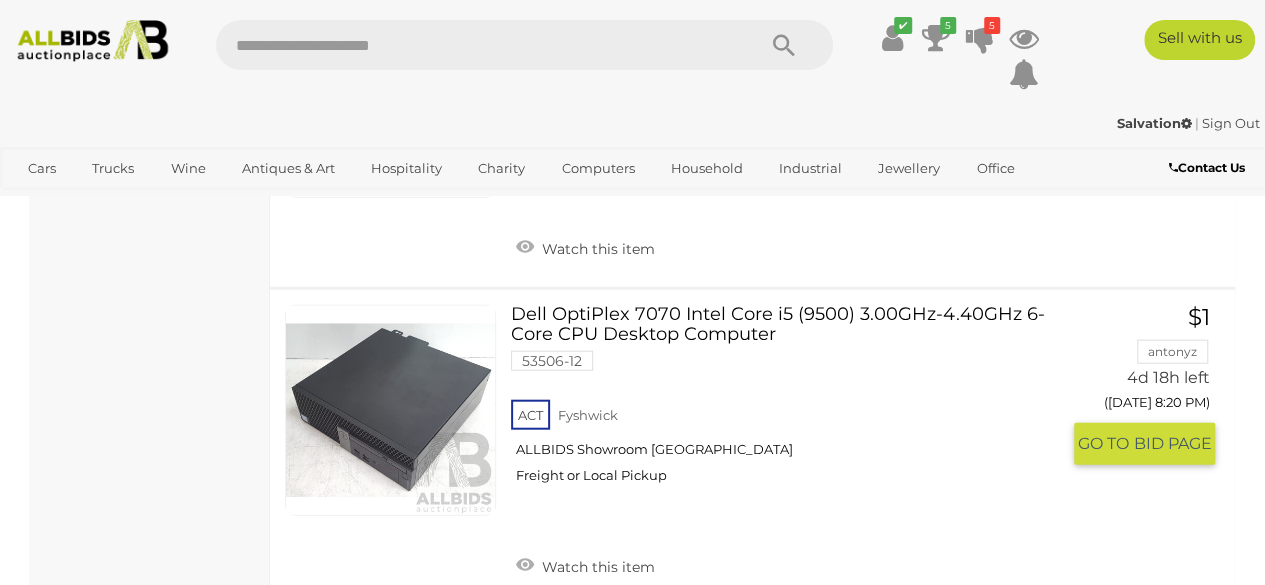 click on "Dell OptiPlex 7070 Intel Core i5 (9500) 3.00GHz-4.40GHz 6-Core CPU Desktop Computer
53506-12
ACT
Fyshwick ALLBIDS Showroom Fyshwick Freight or Local Pickup" at bounding box center [792, 402] 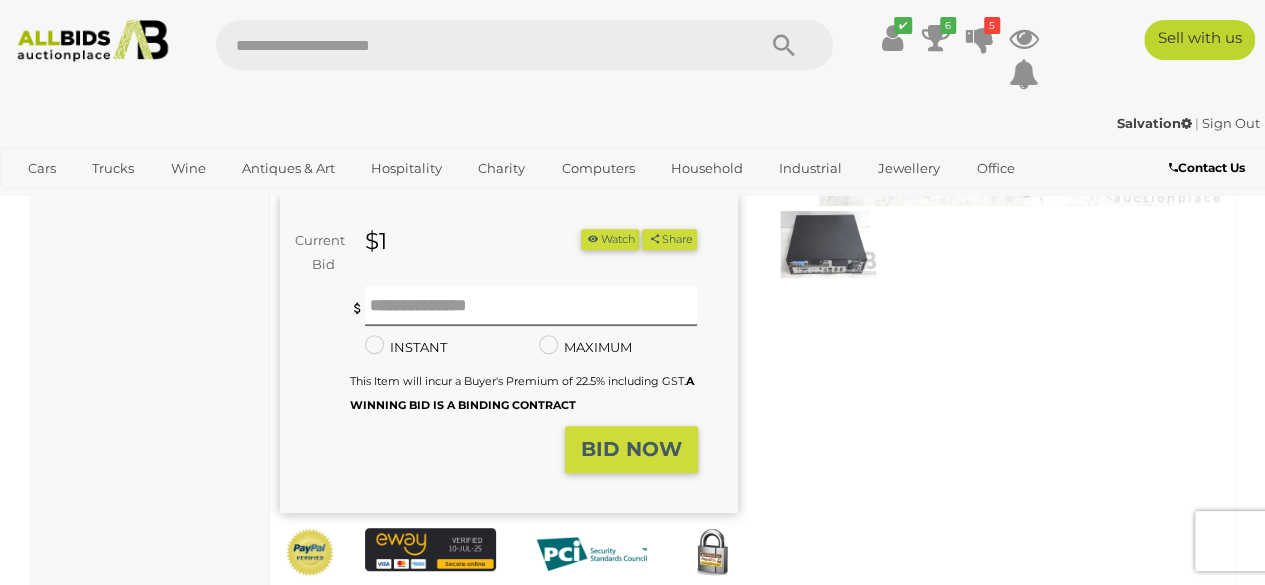 scroll, scrollTop: 400, scrollLeft: 0, axis: vertical 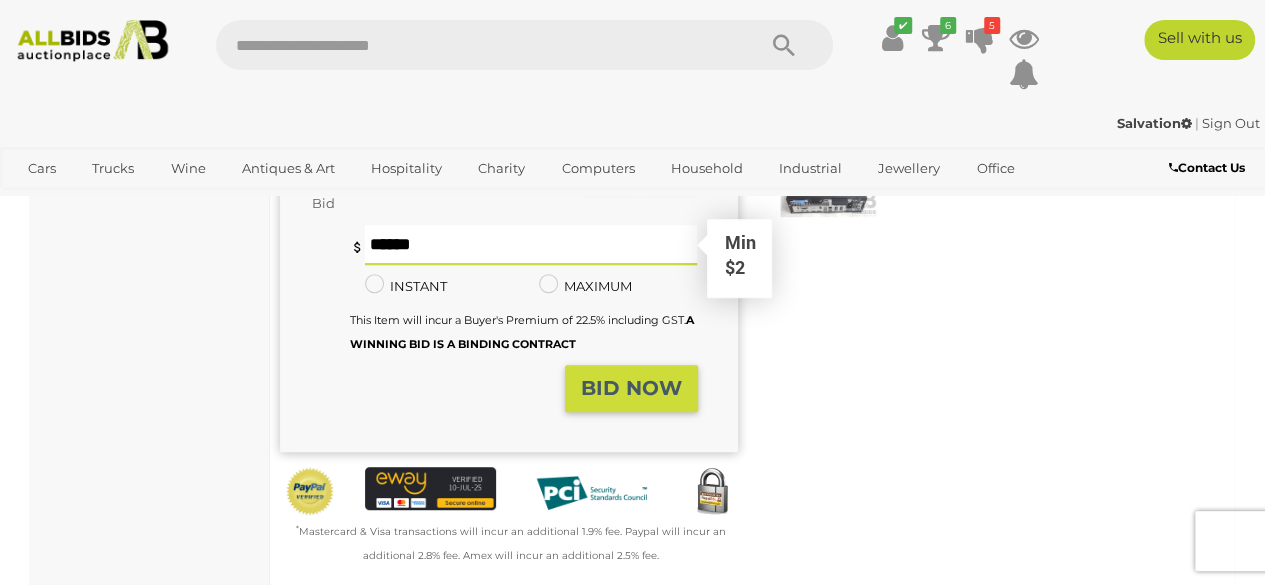 click at bounding box center (531, 245) 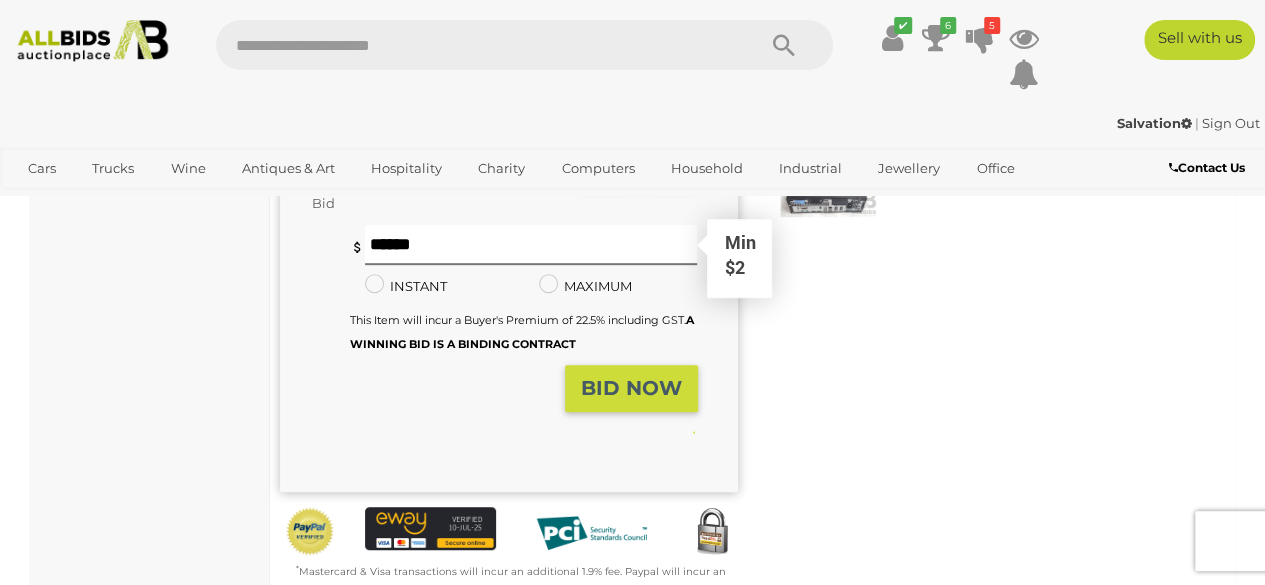 type 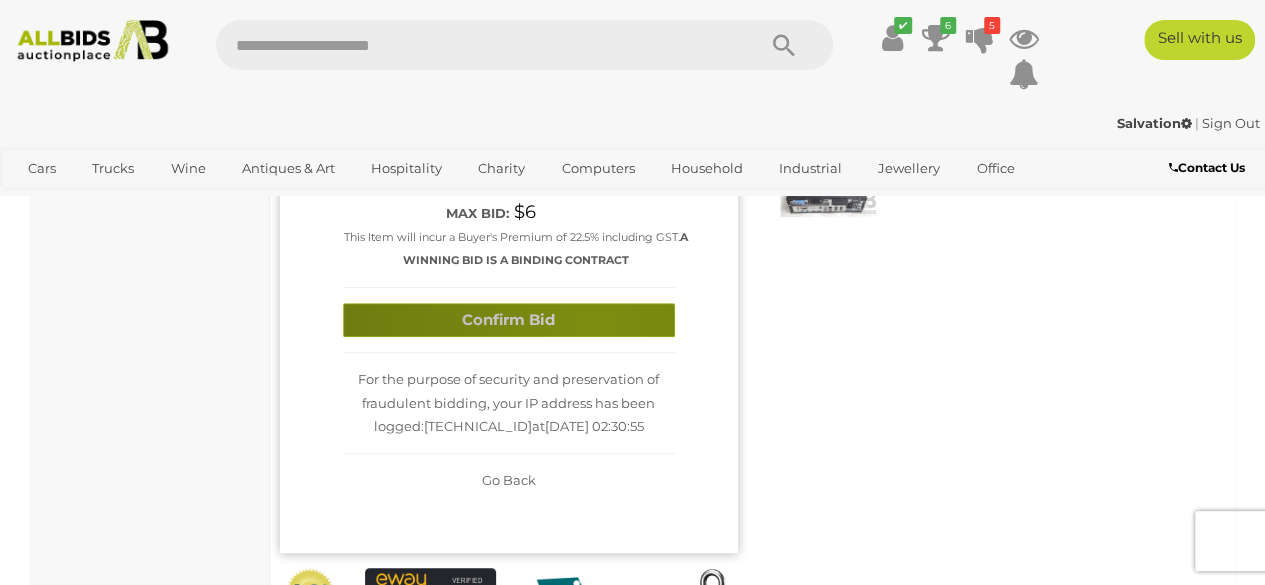 click on "Confirm Bid" at bounding box center (509, 320) 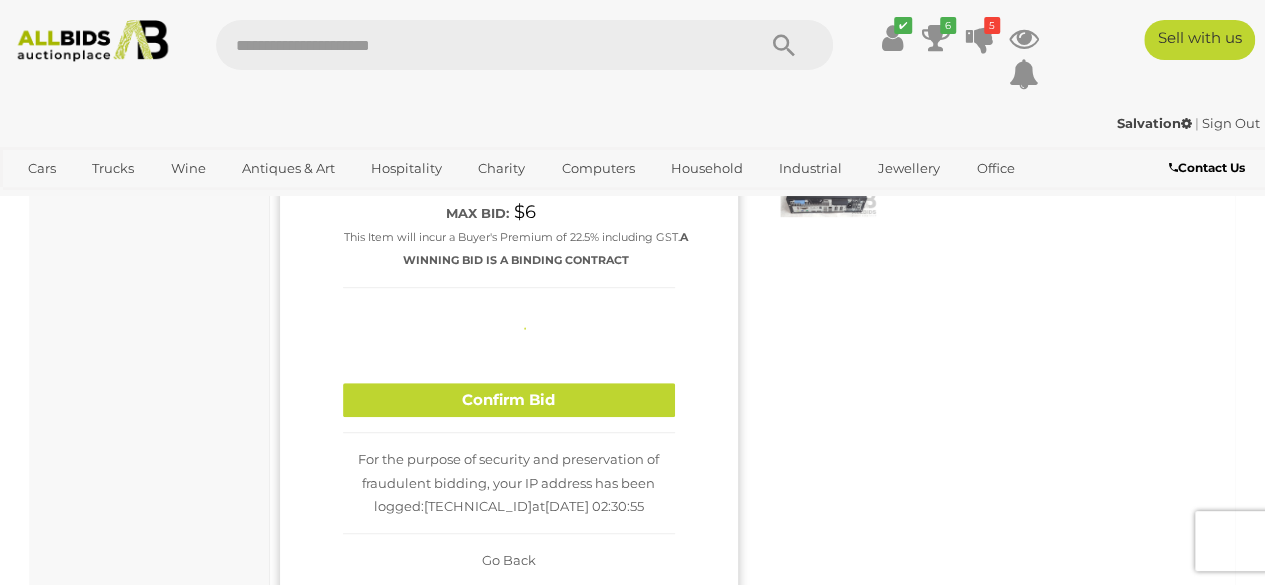 type 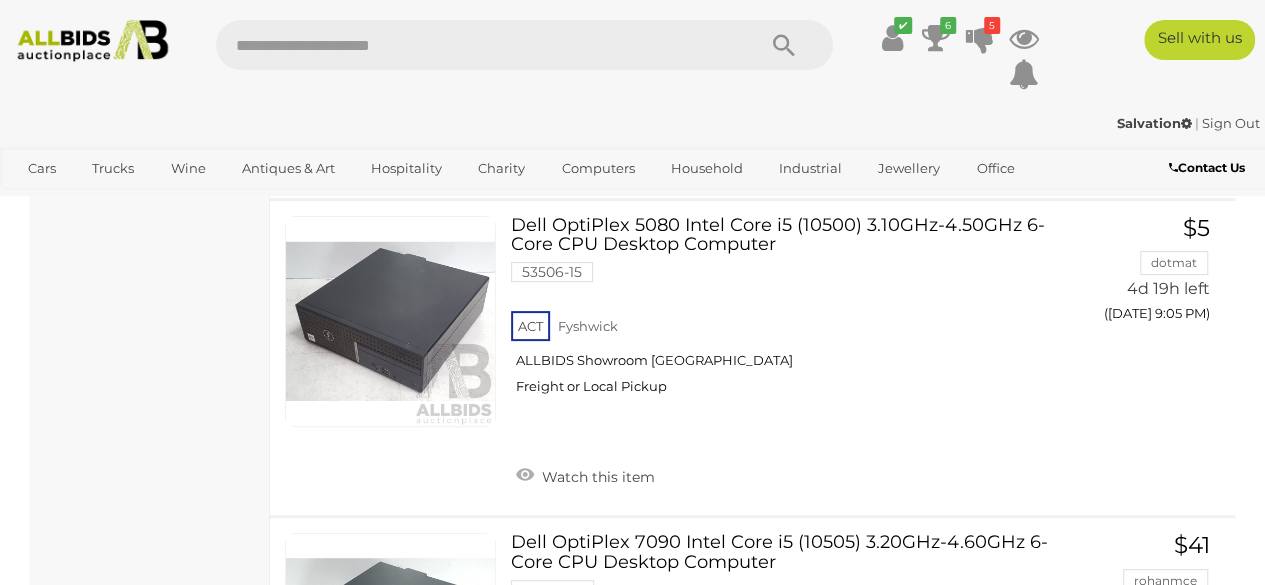 scroll, scrollTop: 7650, scrollLeft: 0, axis: vertical 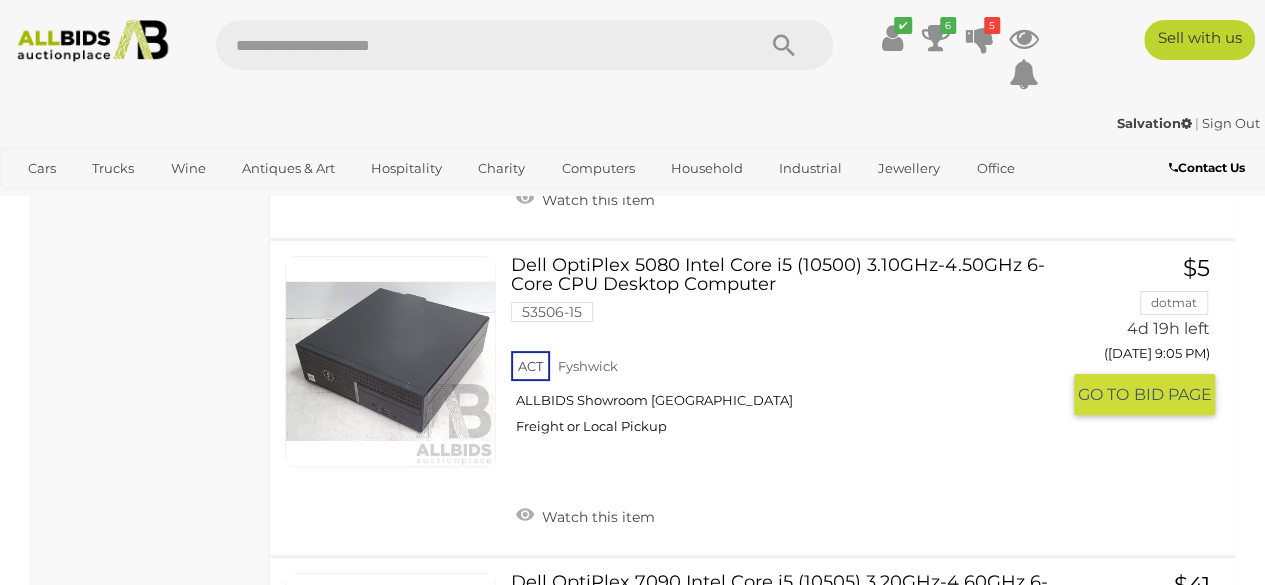 click on "Dell OptiPlex 5080 Intel Core i5 (10500) 3.10GHz-4.50GHz 6-Core CPU Desktop Computer
53506-15
ACT
Fyshwick ALLBIDS Showroom Fyshwick Freight or Local Pickup" at bounding box center (792, 353) 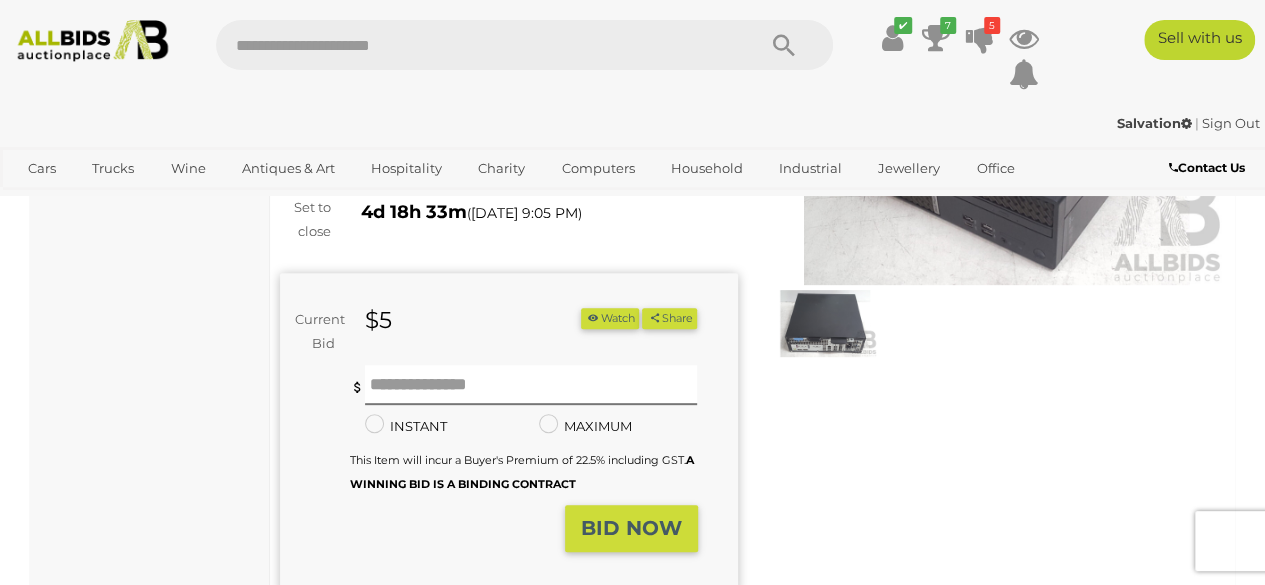 scroll, scrollTop: 280, scrollLeft: 0, axis: vertical 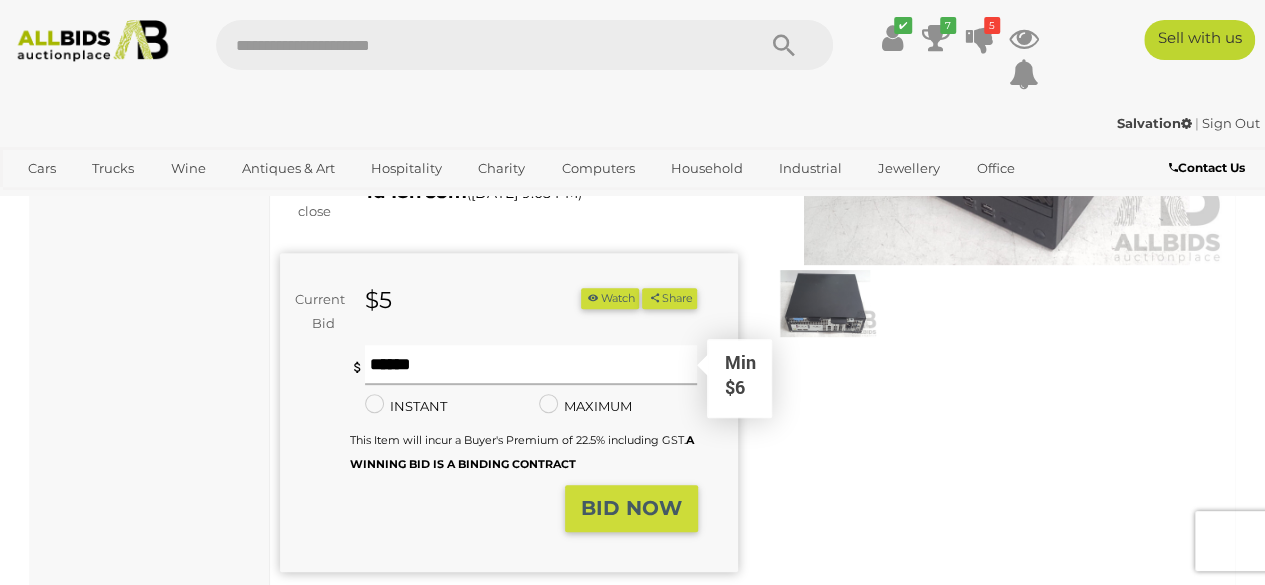 click at bounding box center [531, 365] 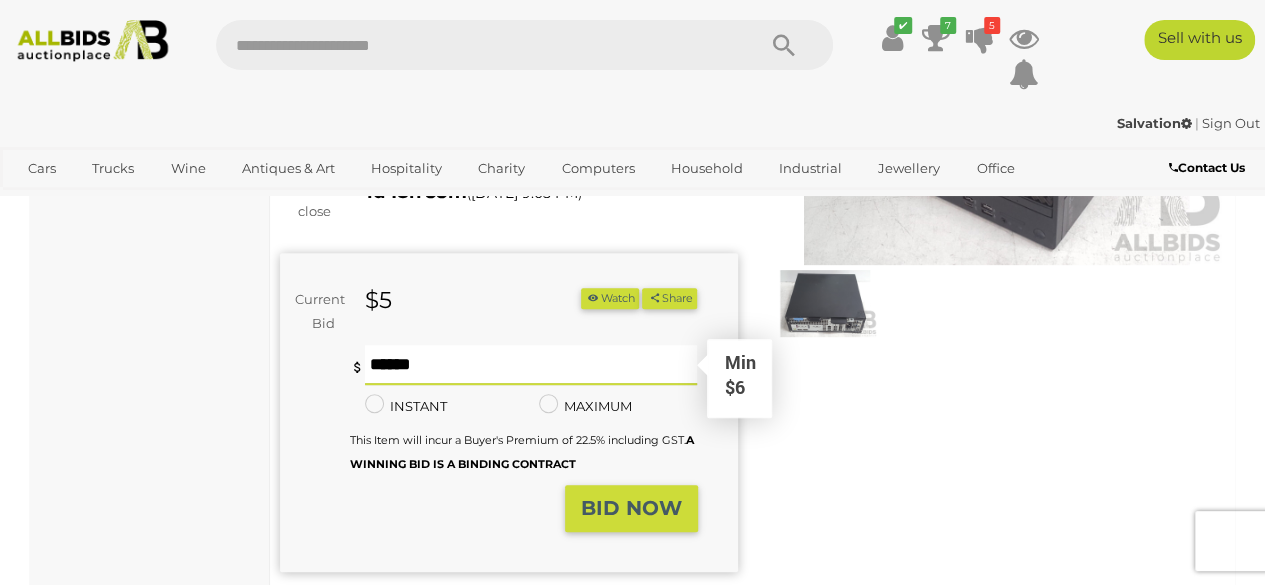 type on "*" 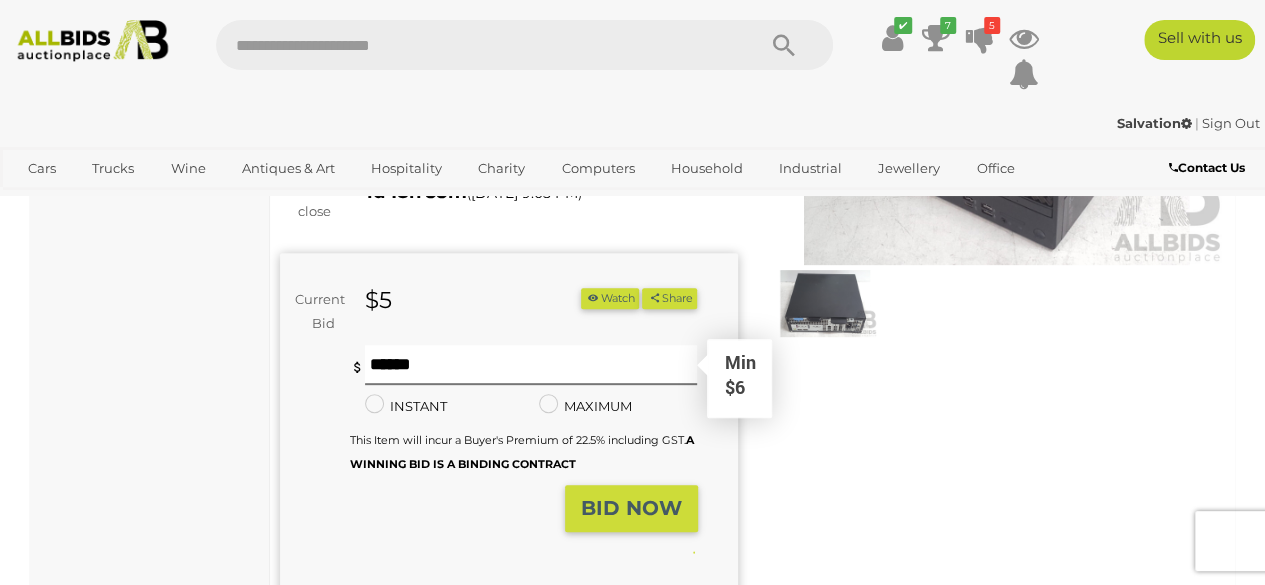 type 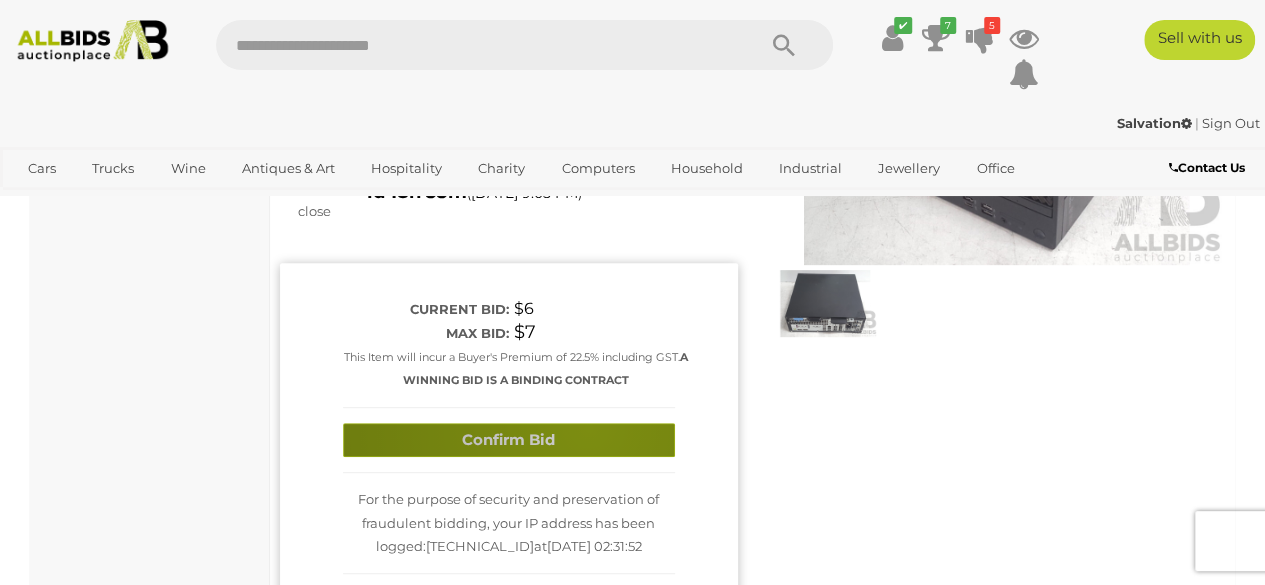 click on "Confirm Bid" at bounding box center [509, 440] 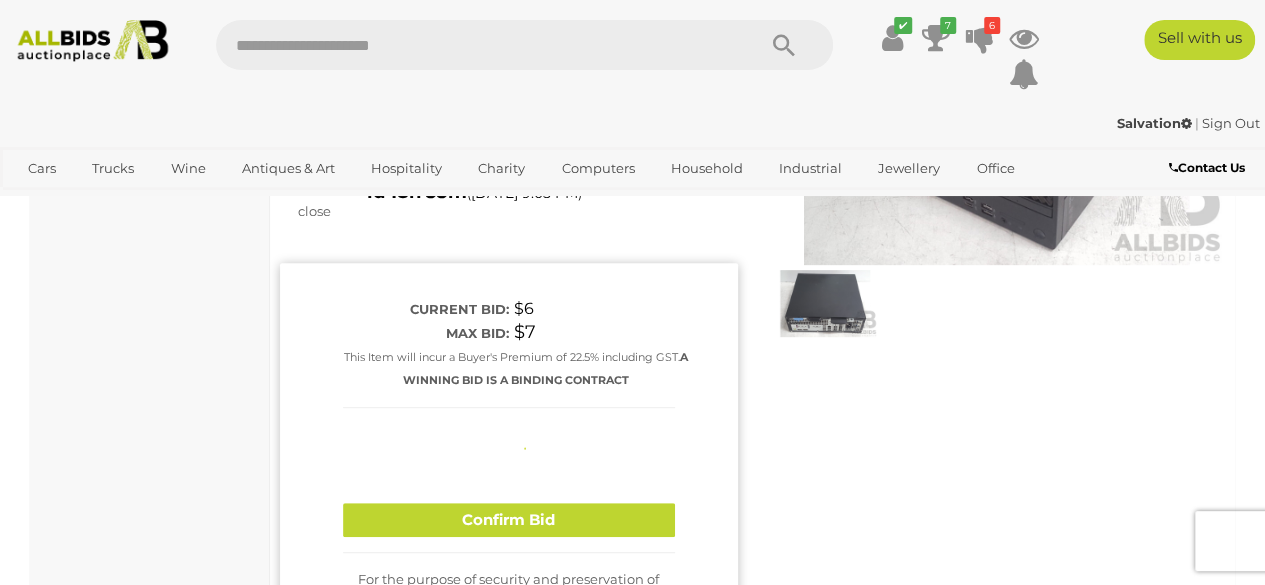 type 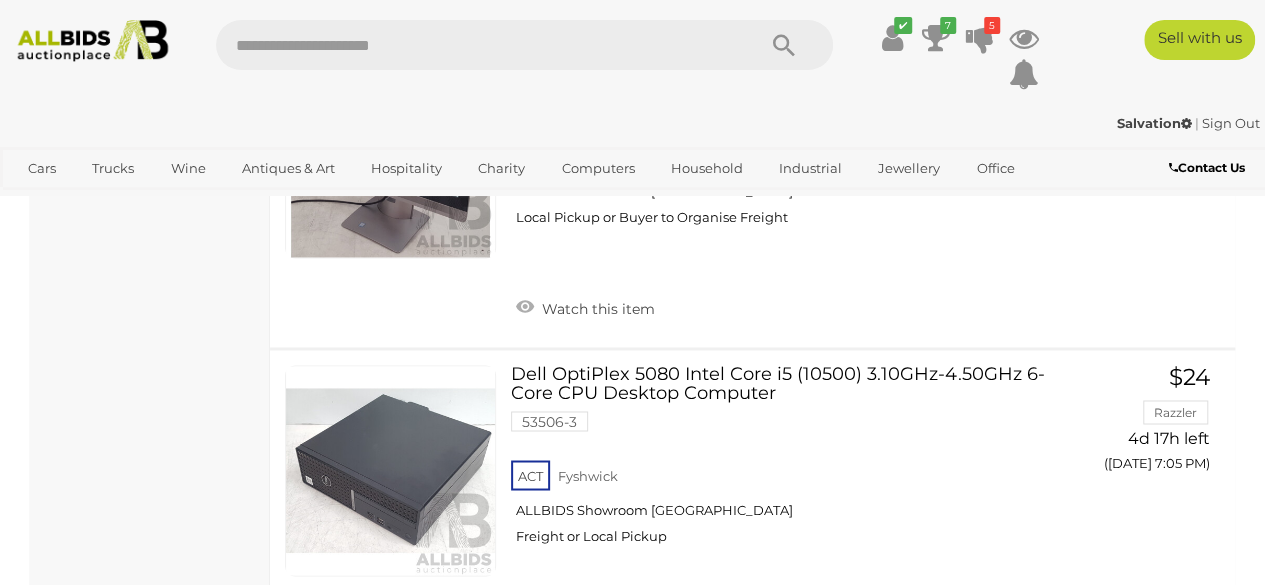 scroll, scrollTop: 7757, scrollLeft: 0, axis: vertical 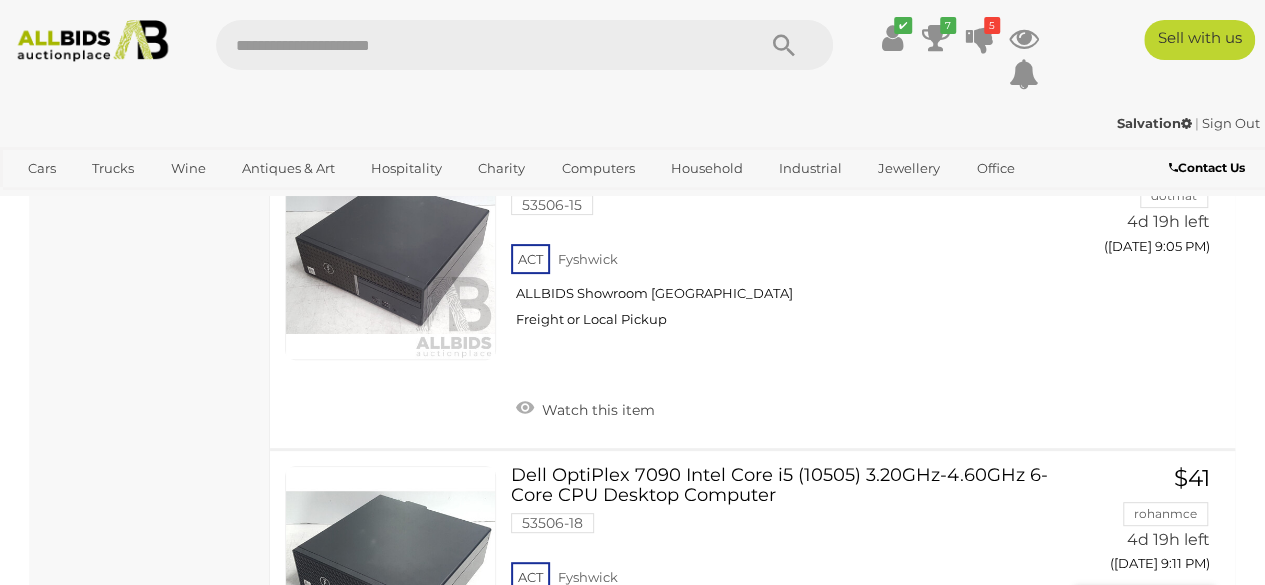 click on "Dell OptiPlex 7090 Intel Core i5 (10505) 3.20GHz-4.60GHz 6-Core CPU Desktop Computer
53506-18
ACT
Fyshwick ALLBIDS Showroom Fyshwick Freight or Local Pickup" at bounding box center (792, 563) 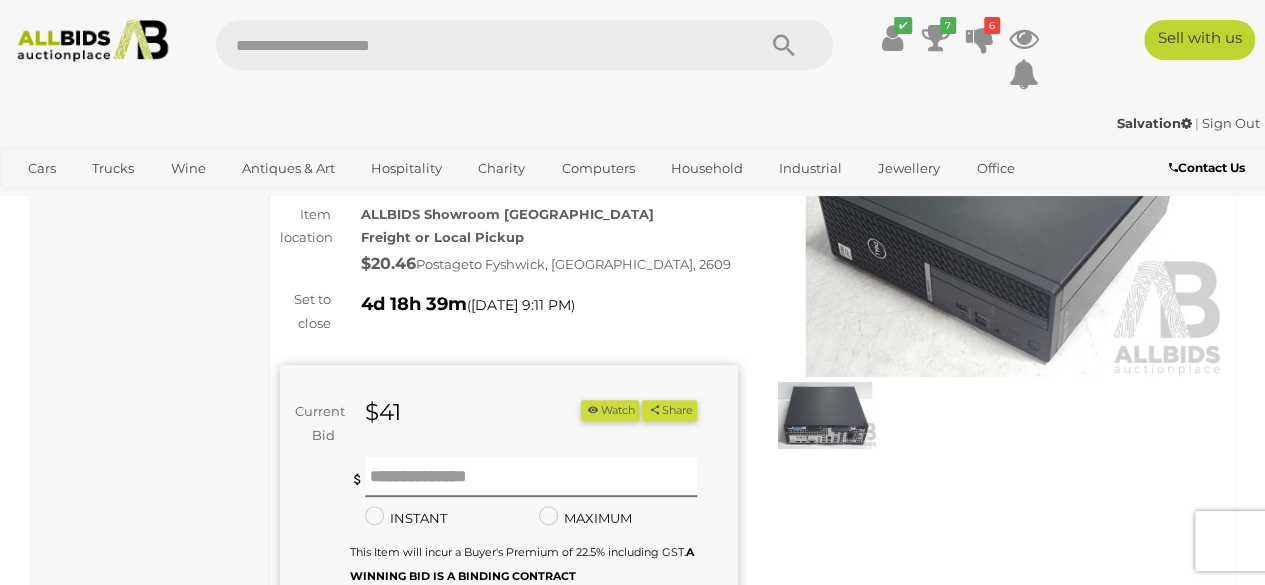 scroll, scrollTop: 200, scrollLeft: 0, axis: vertical 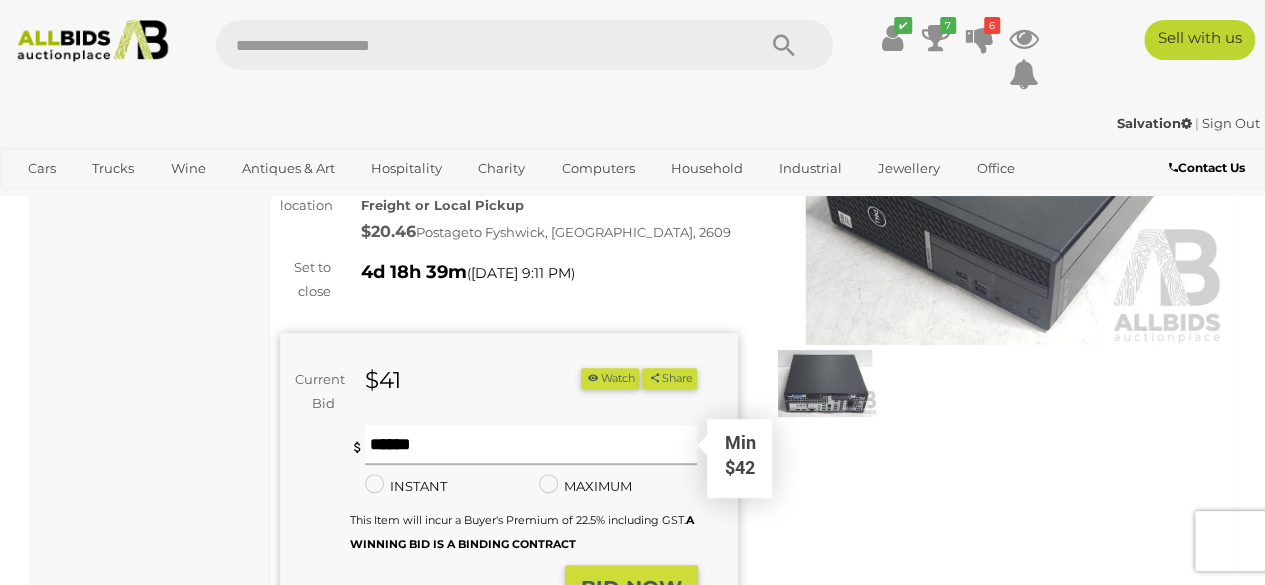click at bounding box center (531, 445) 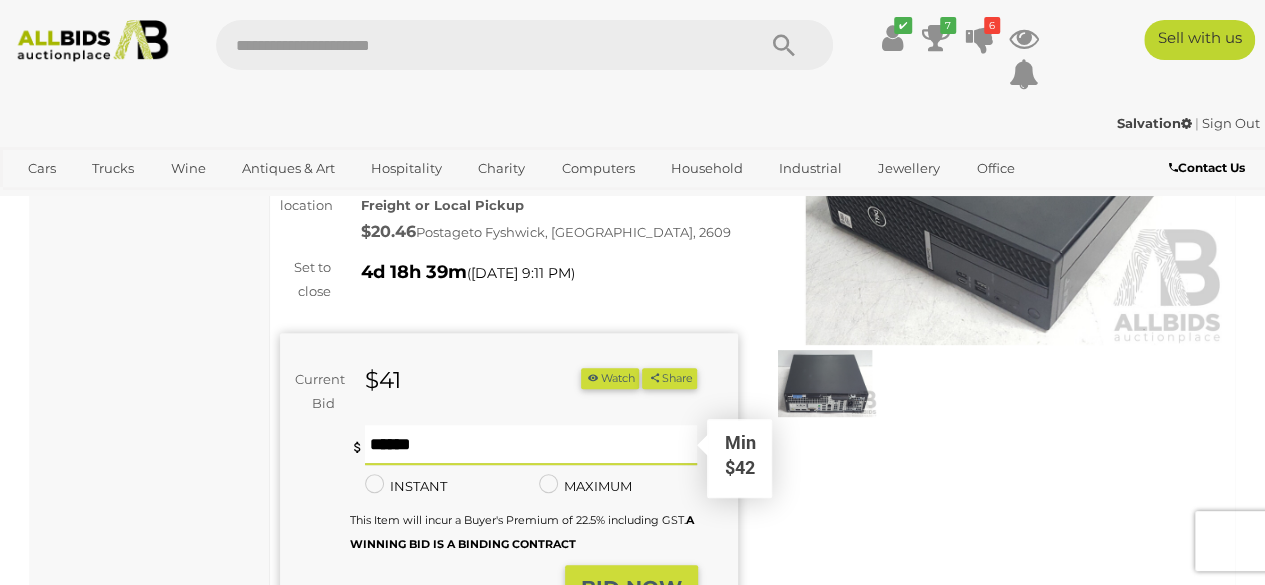 type on "**" 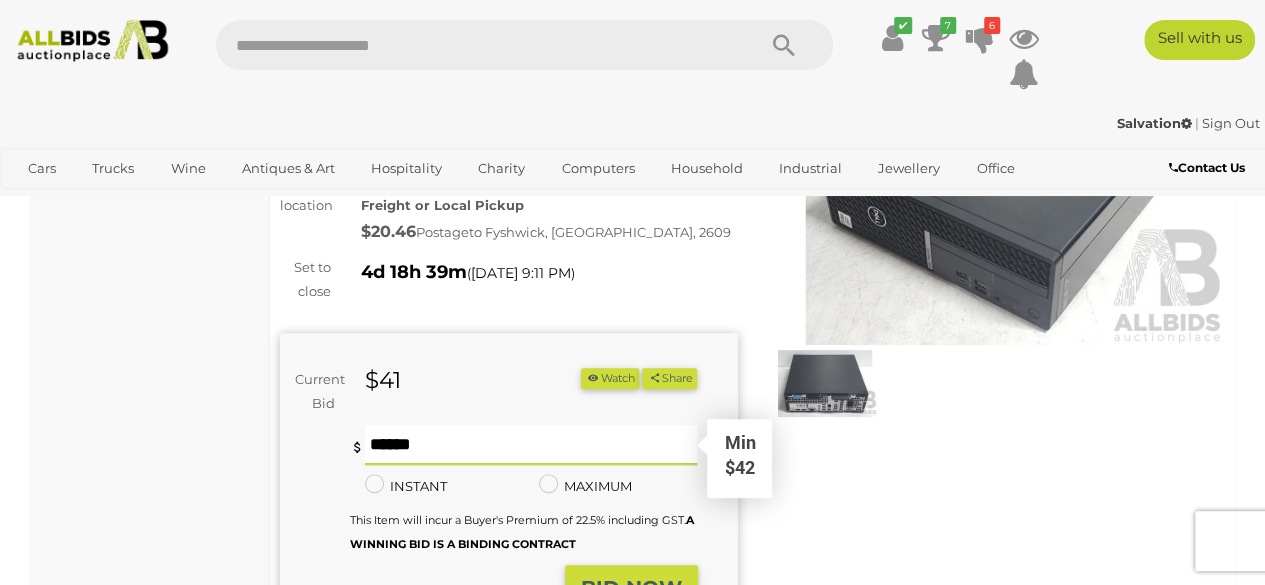type 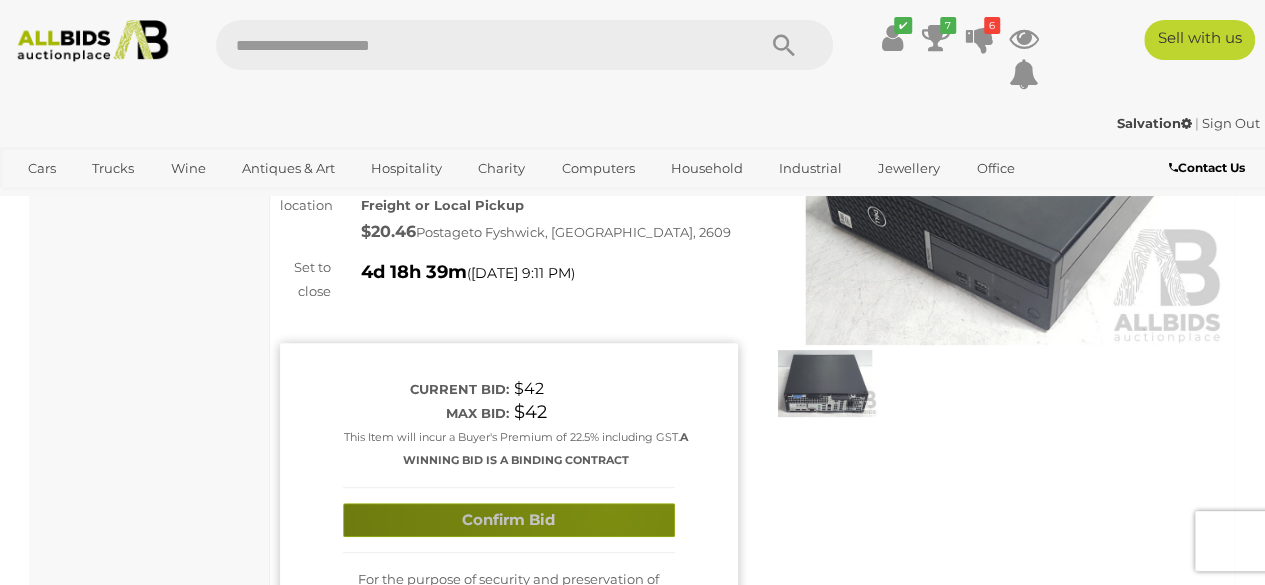 click on "Confirm Bid" at bounding box center [509, 520] 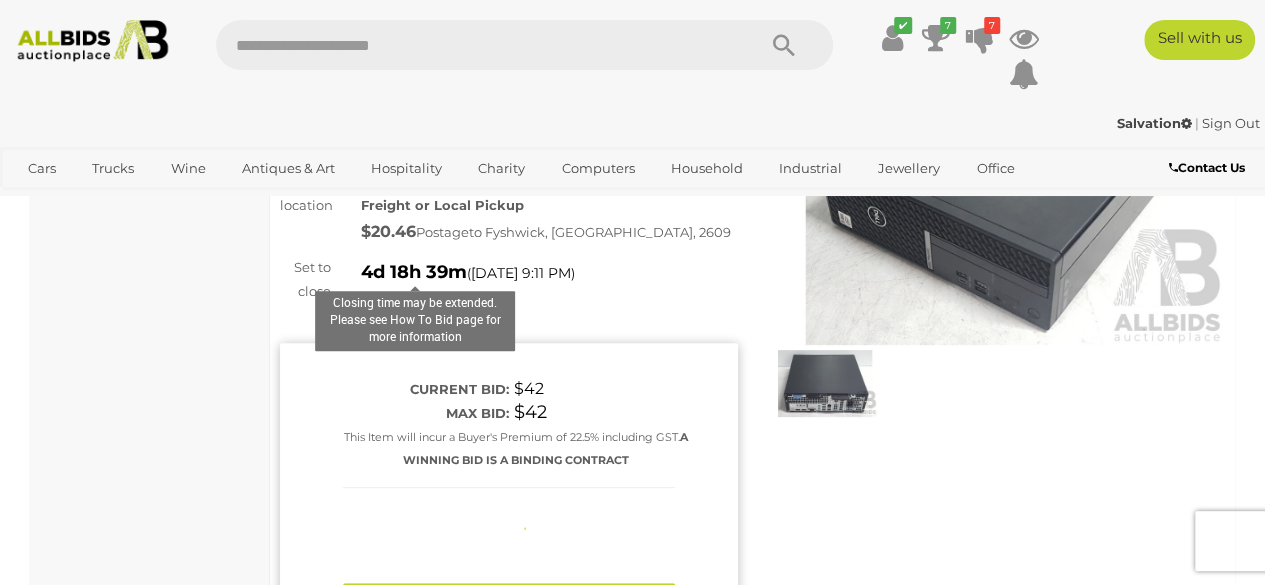 type 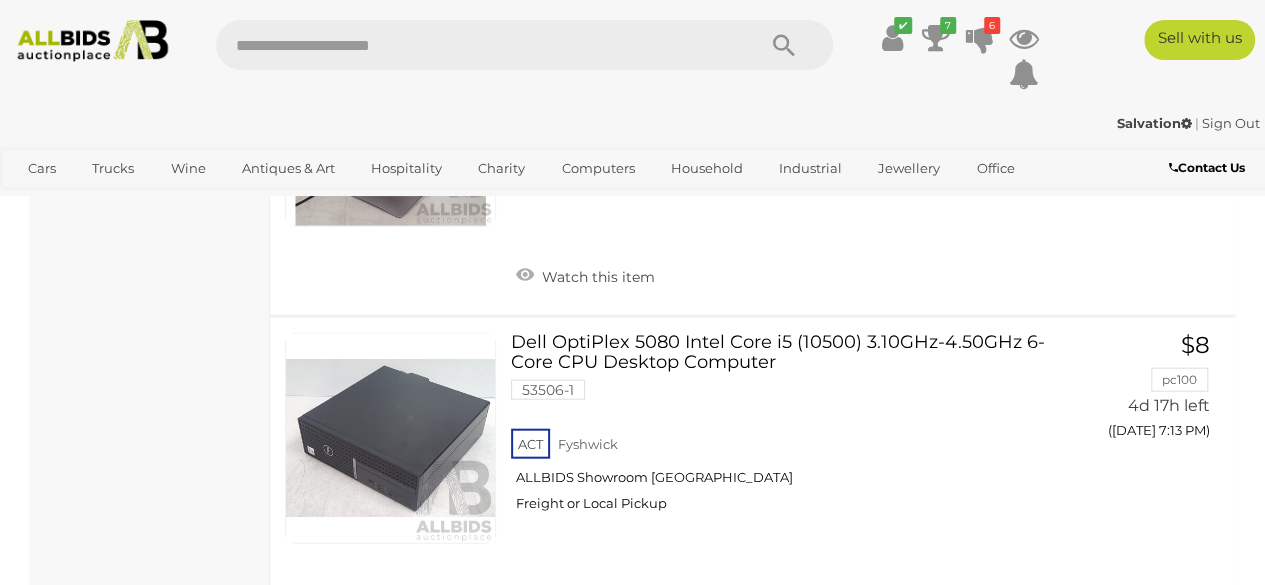 scroll, scrollTop: 2114, scrollLeft: 0, axis: vertical 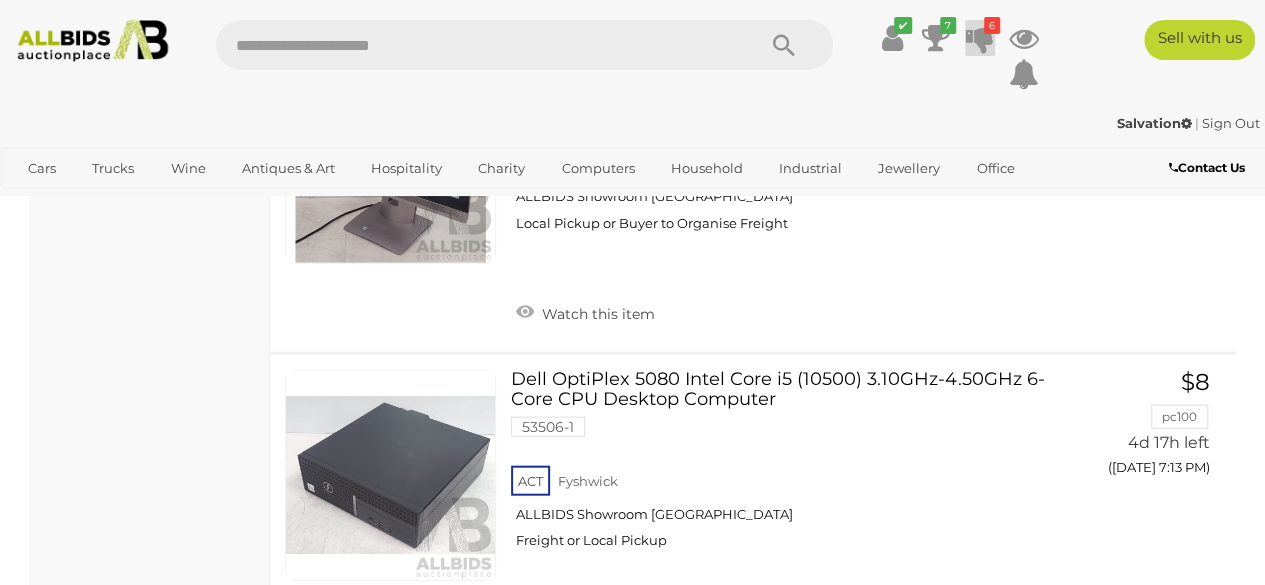 click at bounding box center (980, 38) 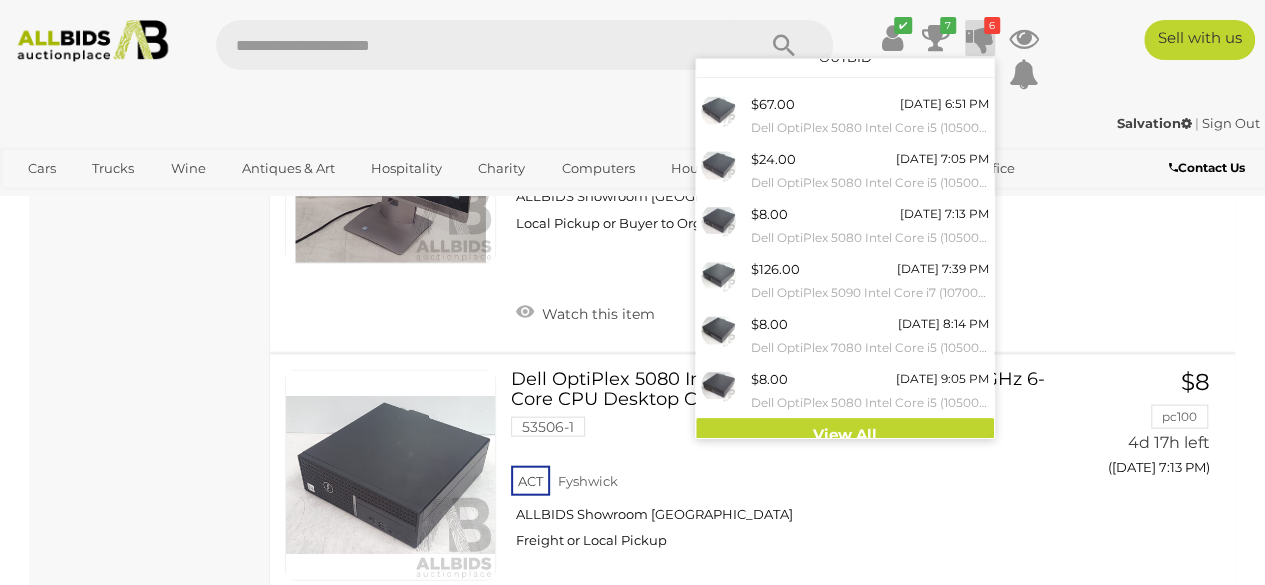 scroll, scrollTop: 36, scrollLeft: 0, axis: vertical 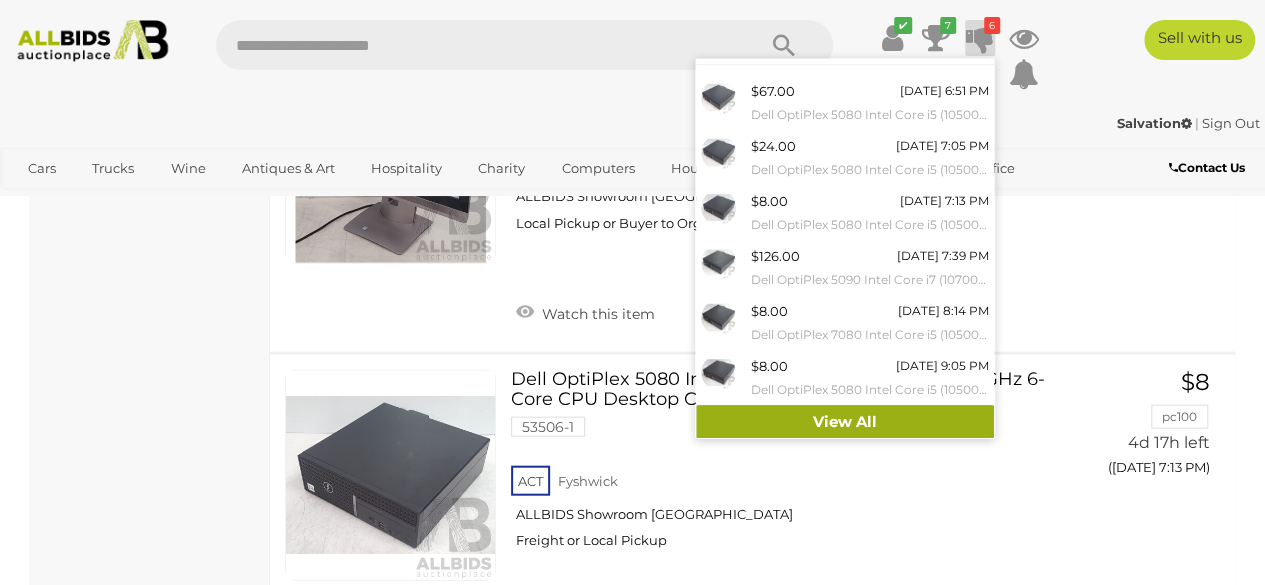 click on "View All" at bounding box center (845, 422) 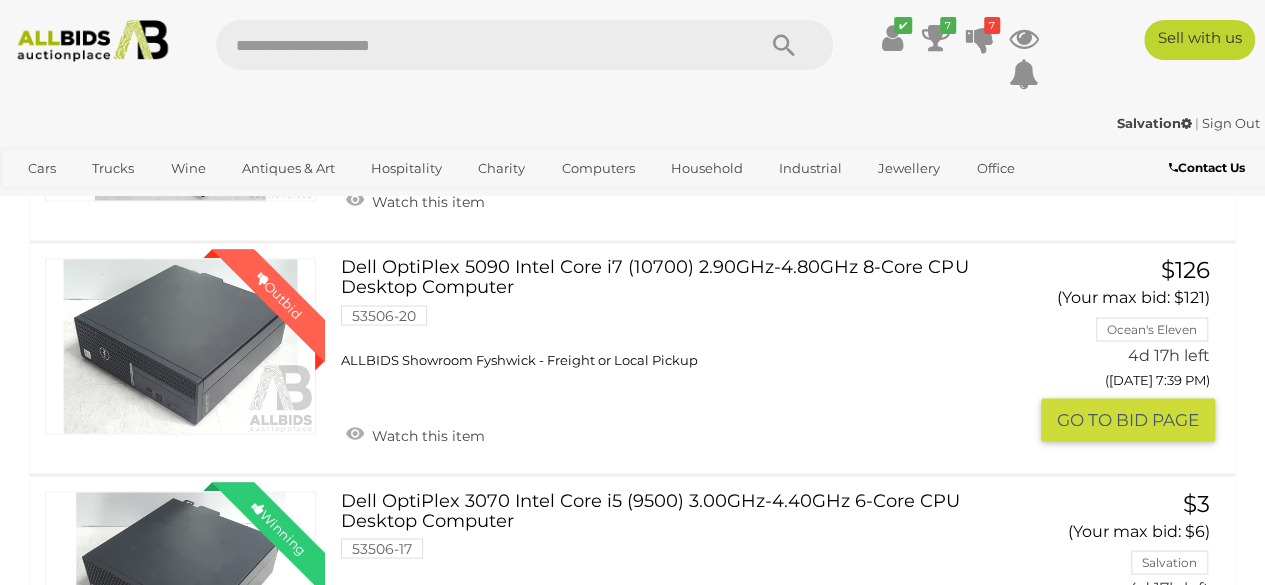 scroll, scrollTop: 1480, scrollLeft: 0, axis: vertical 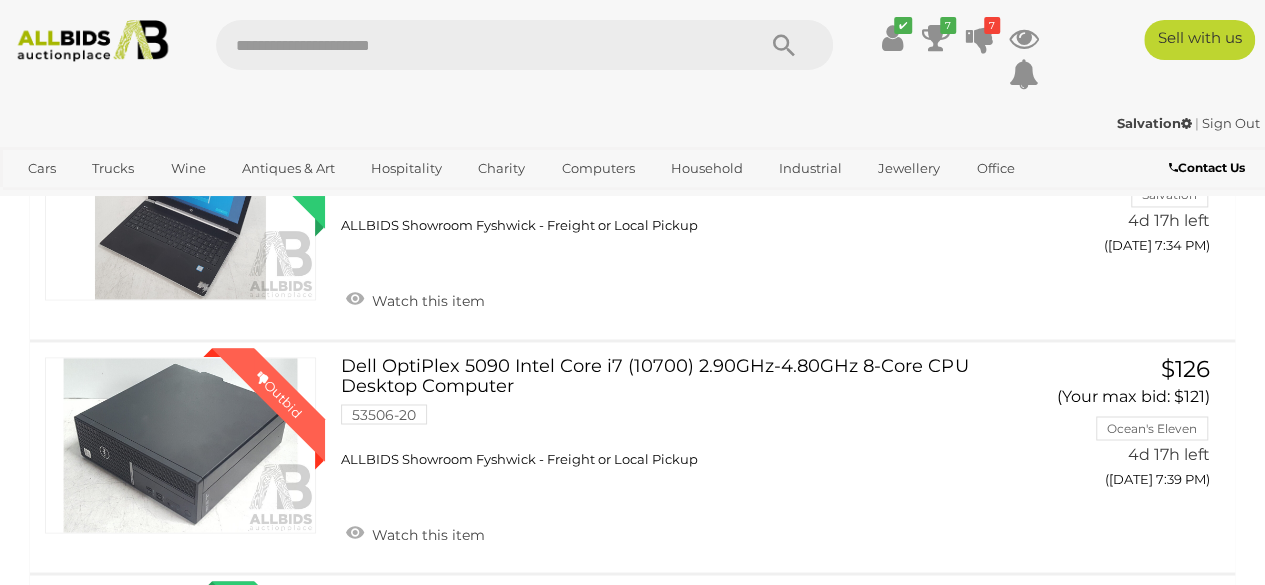 click at bounding box center (475, 45) 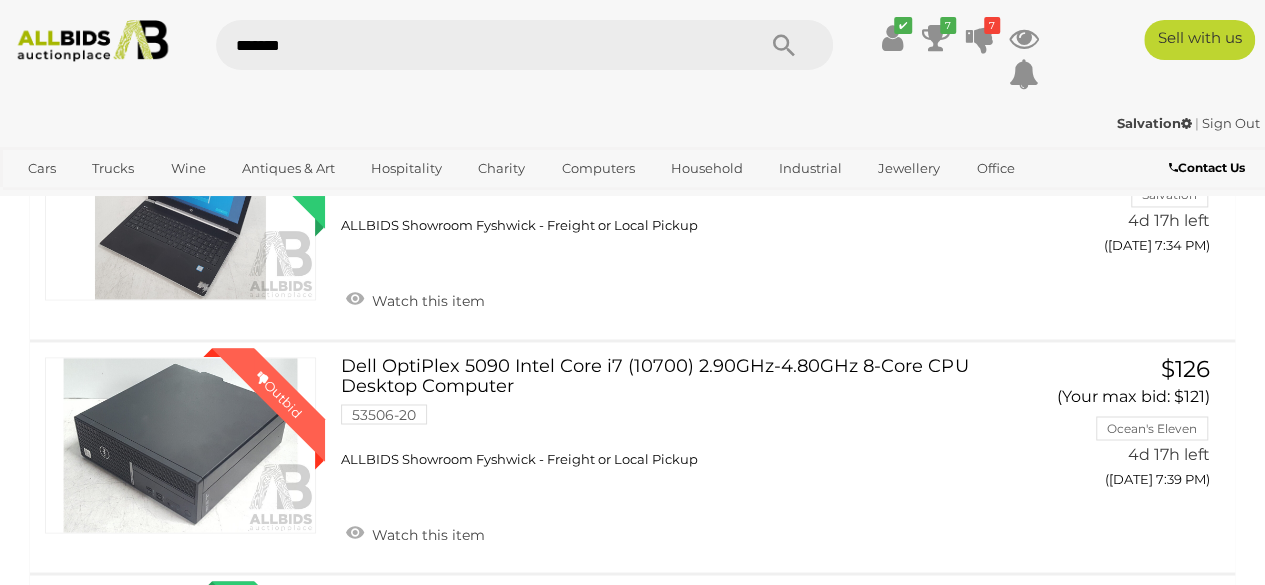 type on "********" 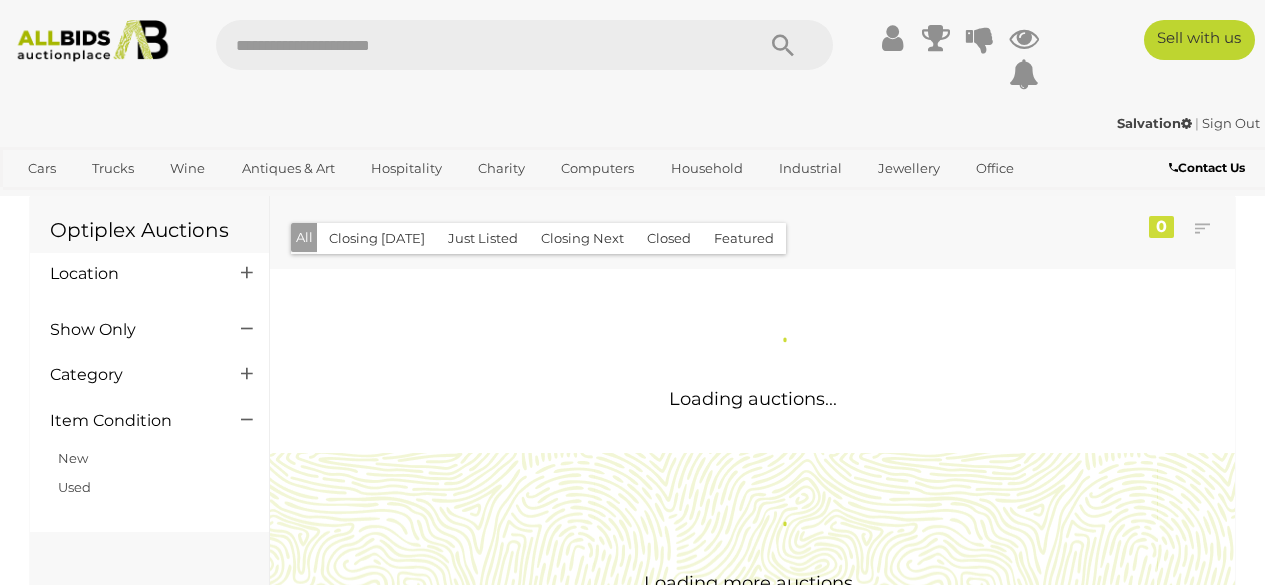 scroll, scrollTop: 0, scrollLeft: 0, axis: both 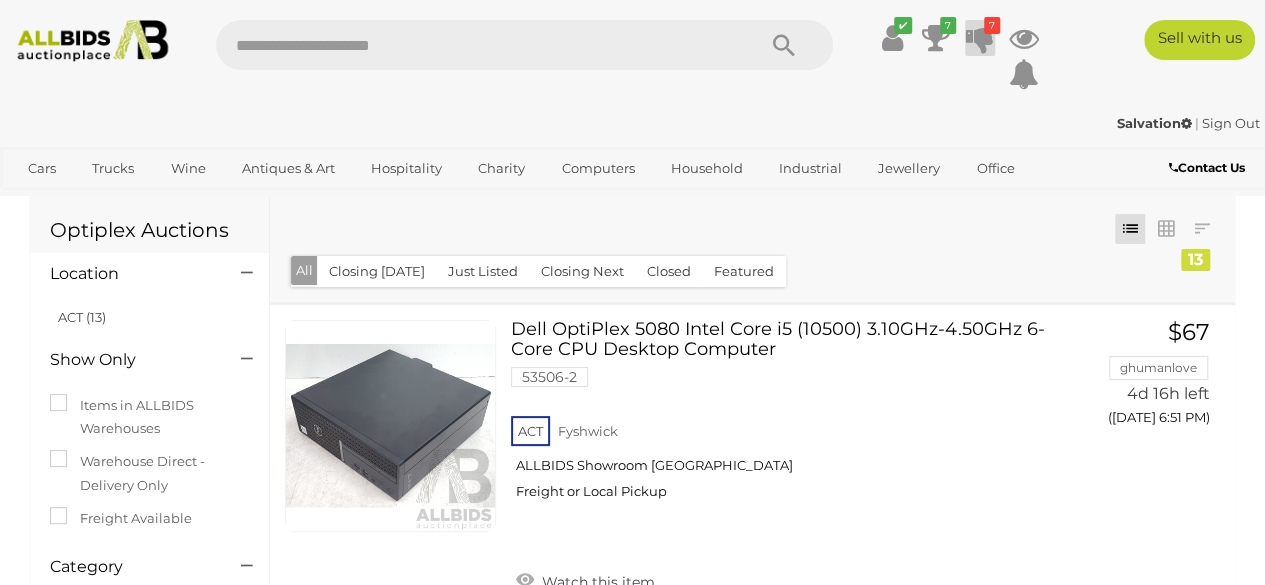 click at bounding box center [980, 38] 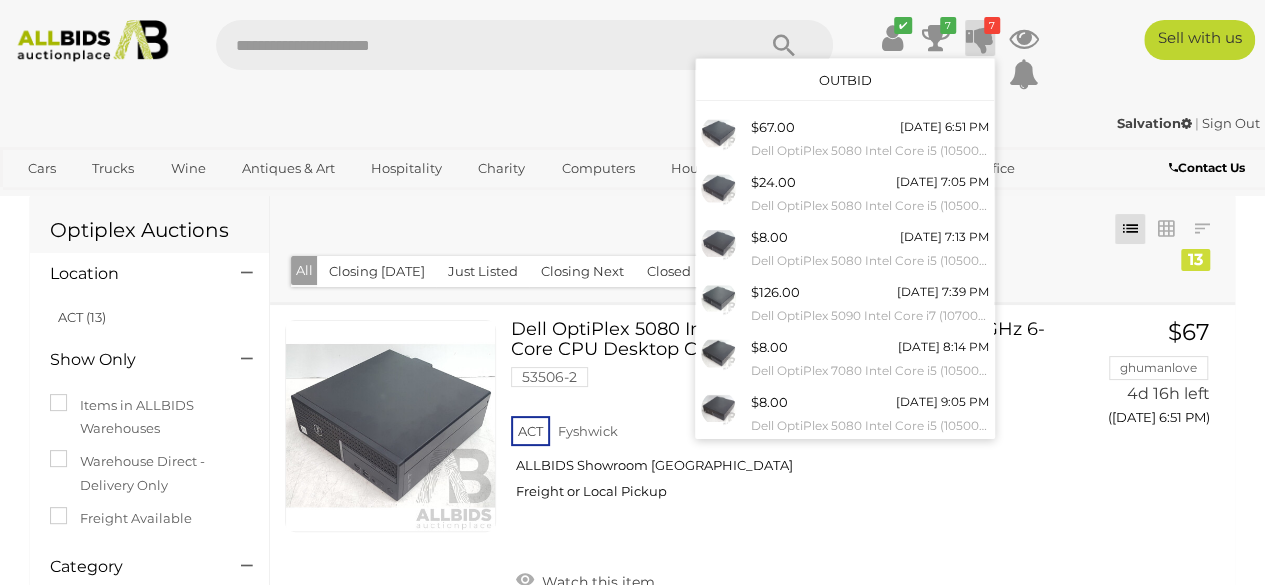 scroll, scrollTop: 91, scrollLeft: 0, axis: vertical 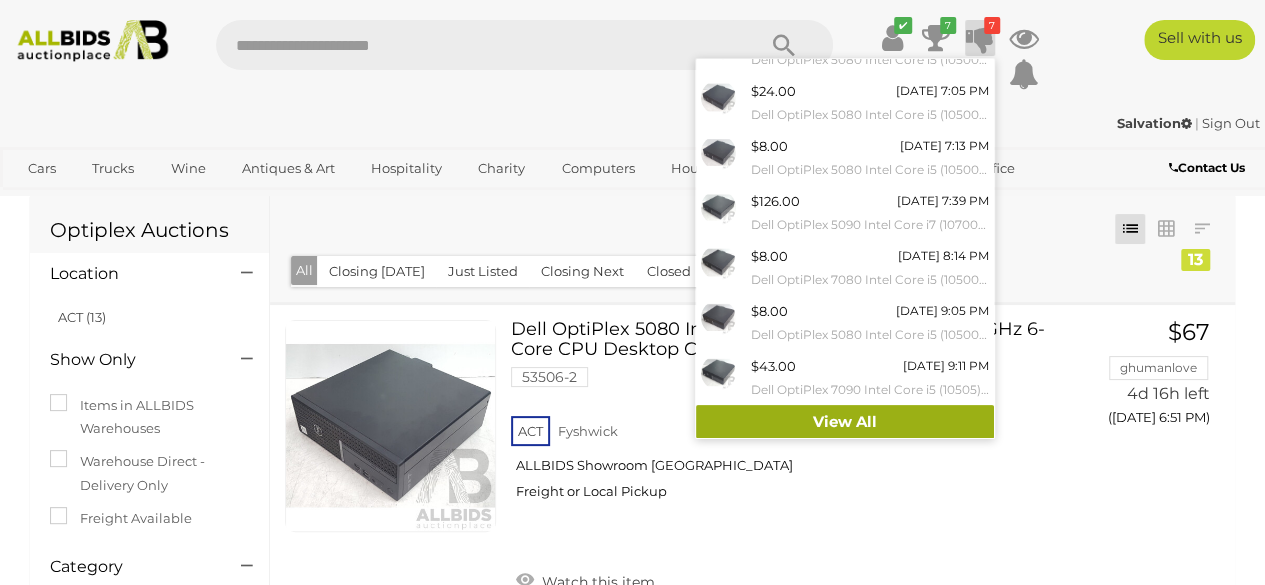 click on "View All" at bounding box center [845, 422] 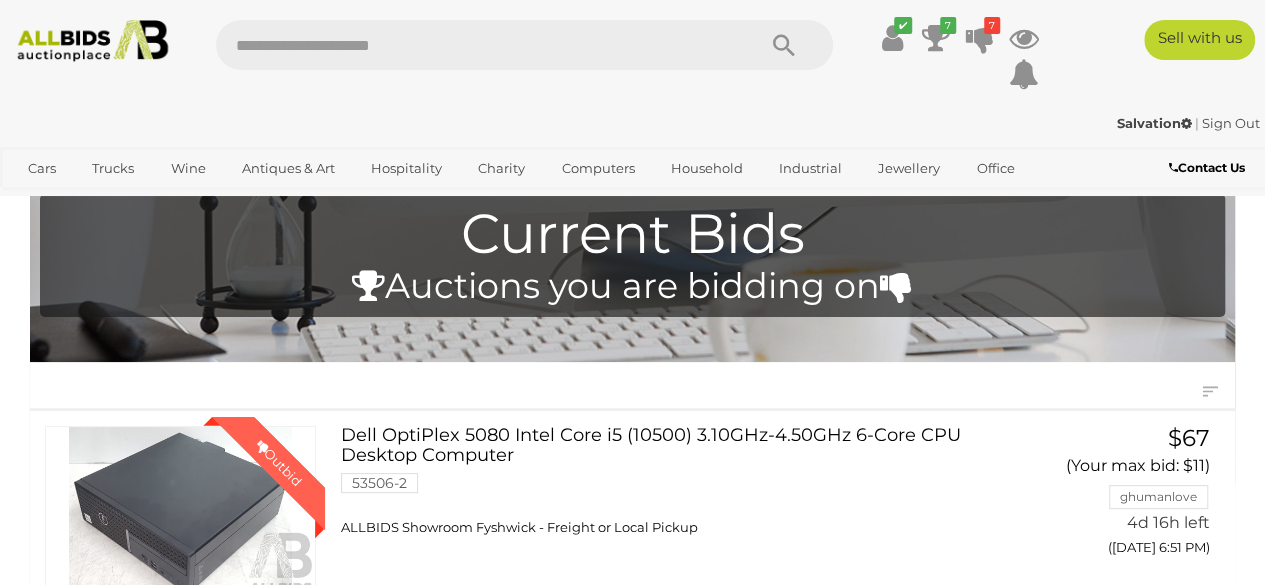scroll, scrollTop: 0, scrollLeft: 0, axis: both 